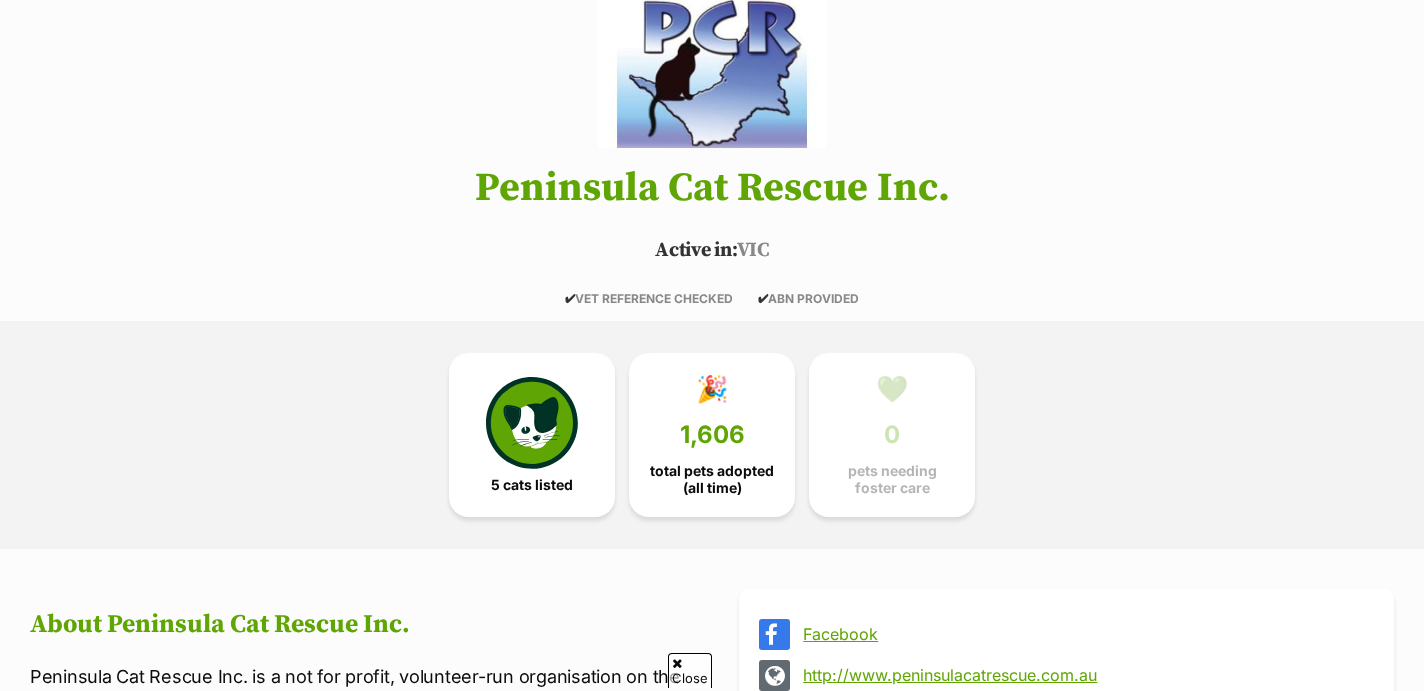 scroll, scrollTop: 238, scrollLeft: 0, axis: vertical 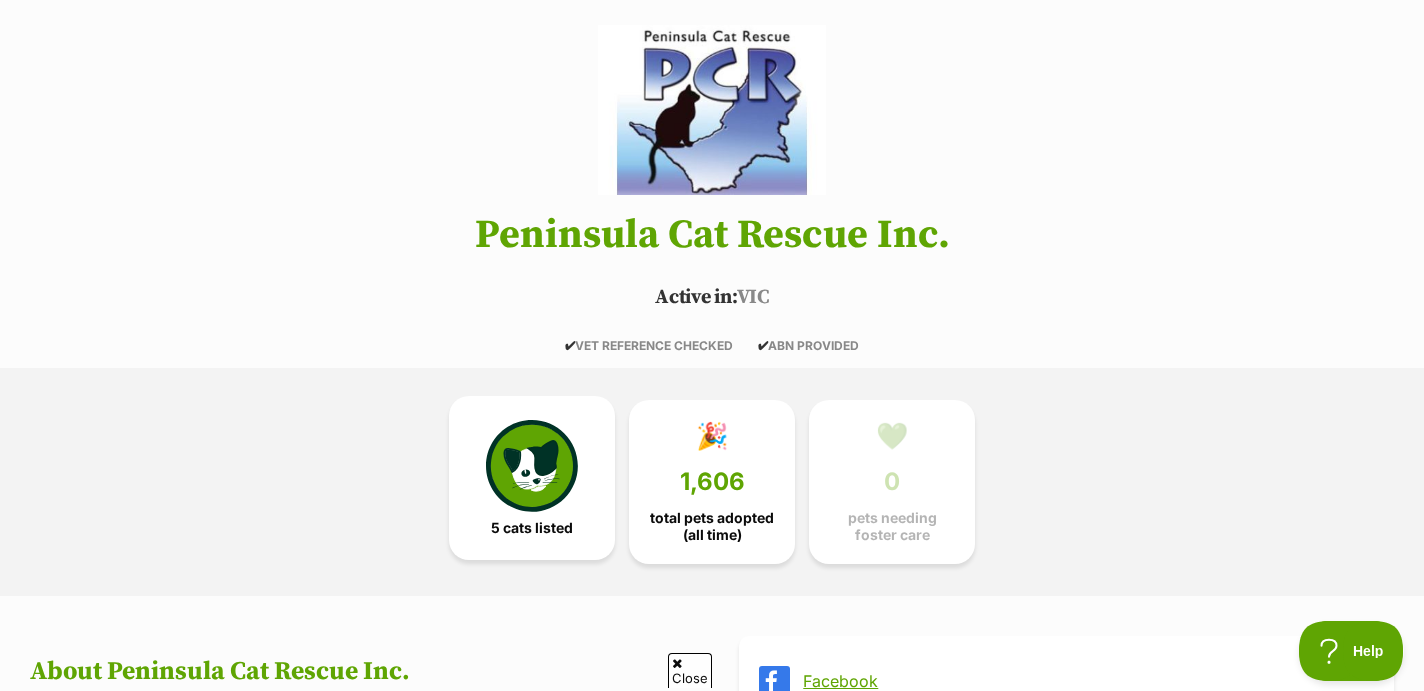 click on "5 cats listed" at bounding box center [532, 478] 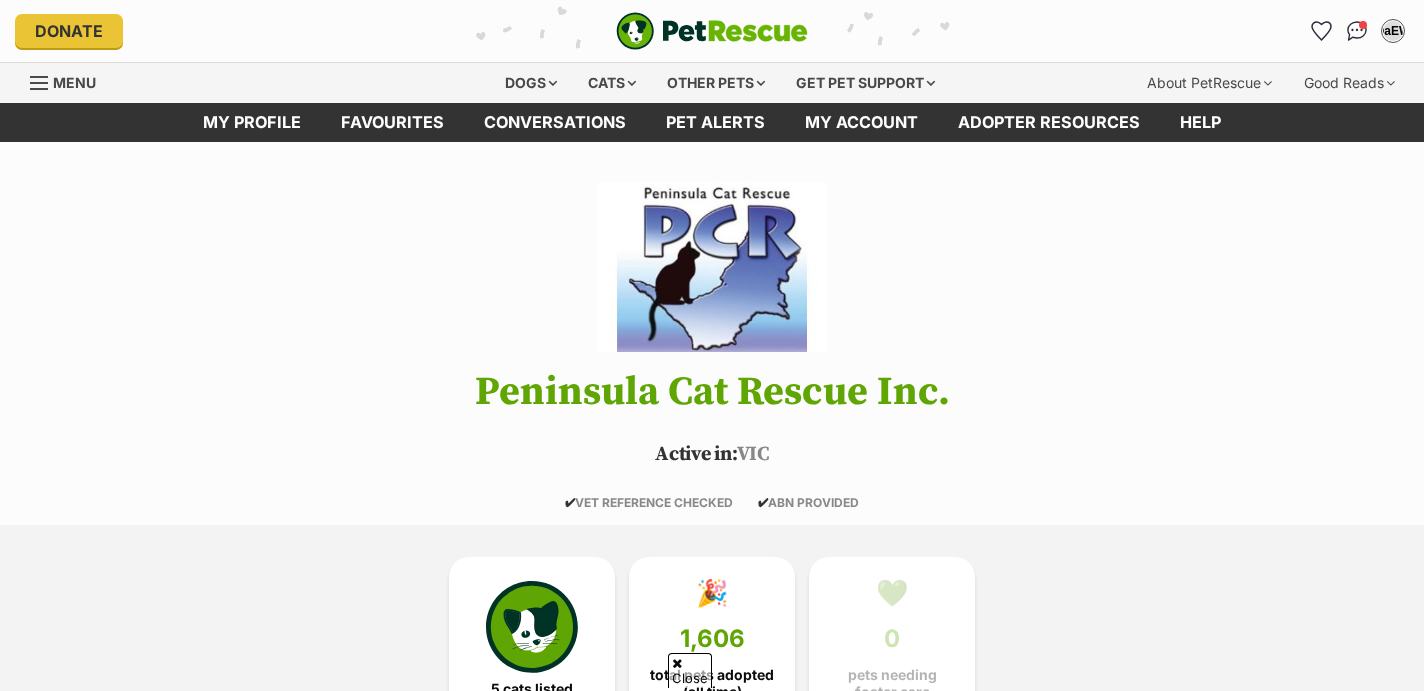 scroll, scrollTop: 1285, scrollLeft: 0, axis: vertical 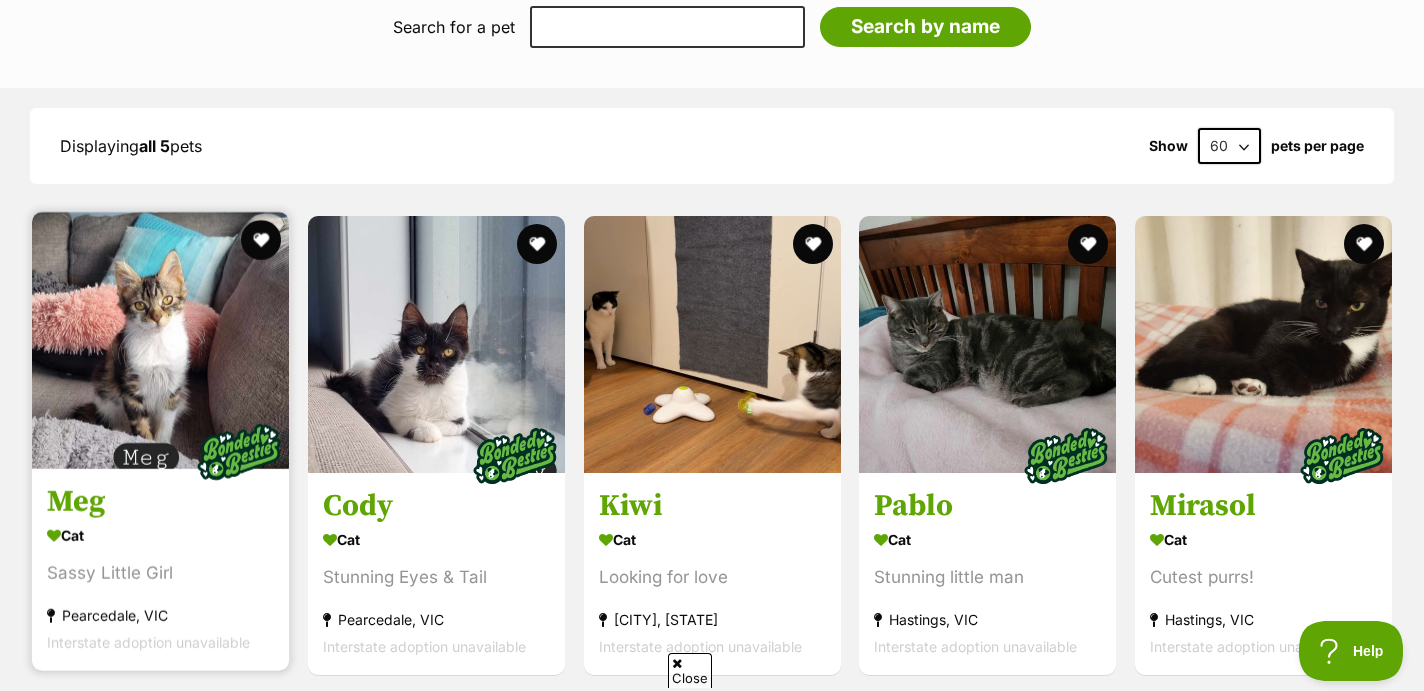 click at bounding box center [160, 340] 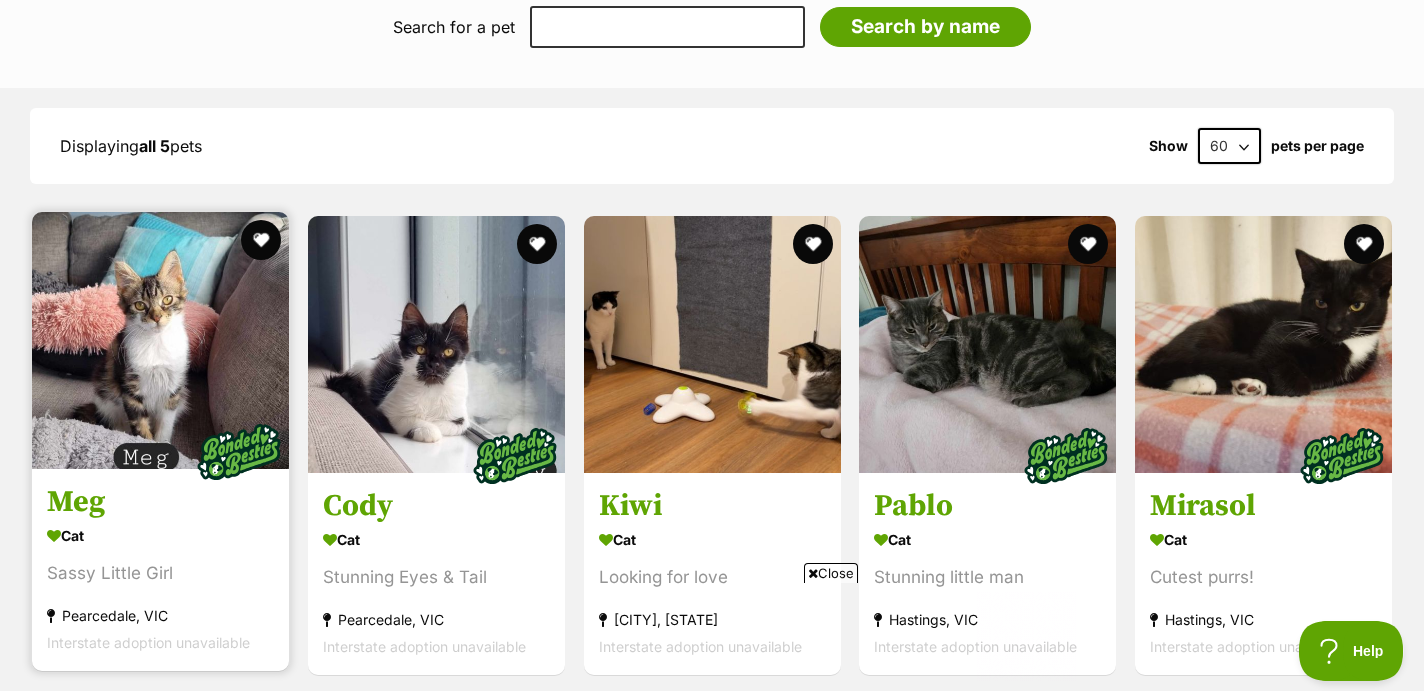 scroll, scrollTop: 0, scrollLeft: 0, axis: both 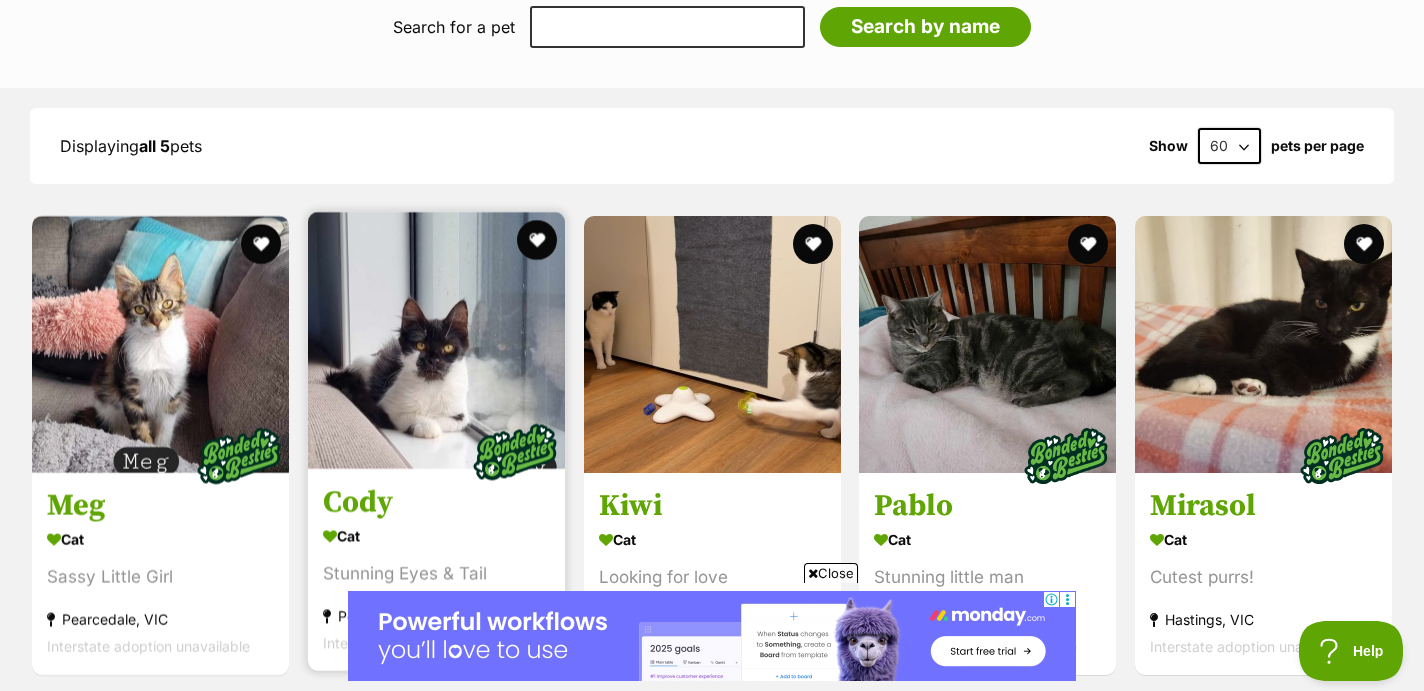 click at bounding box center (436, 340) 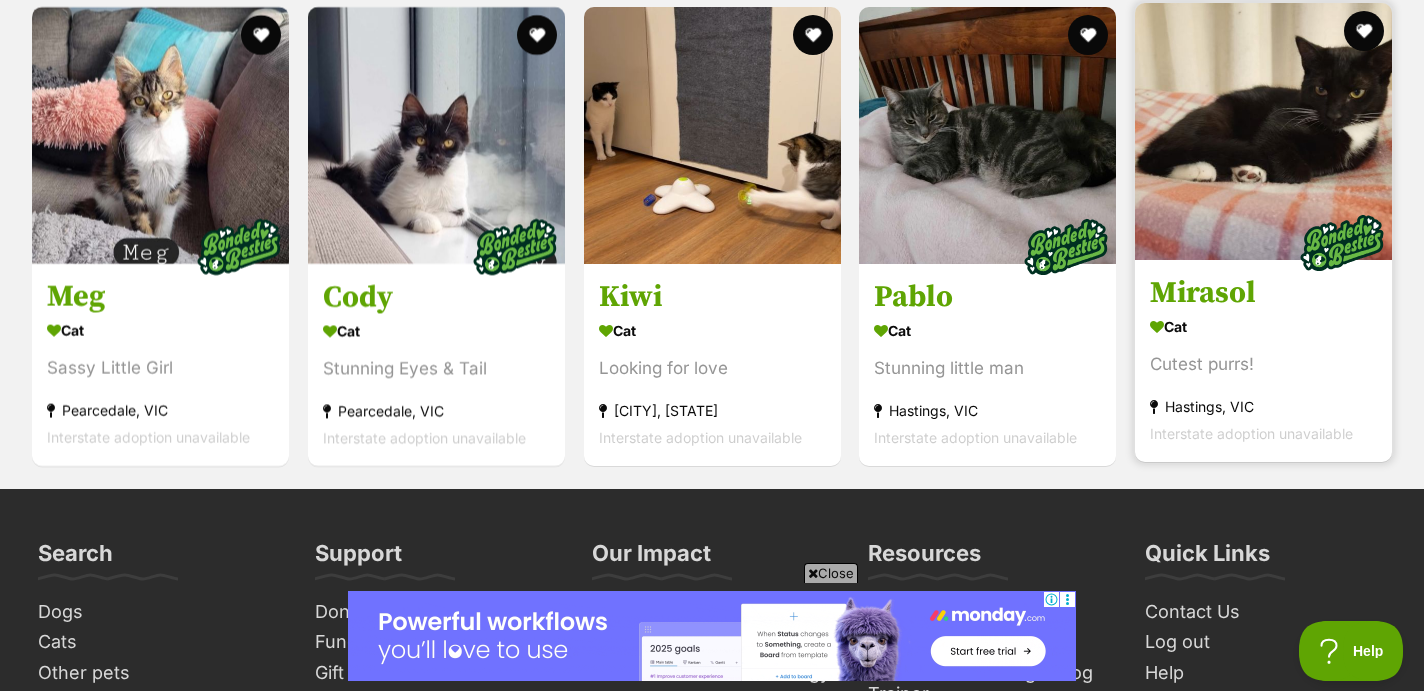 scroll, scrollTop: 2078, scrollLeft: 0, axis: vertical 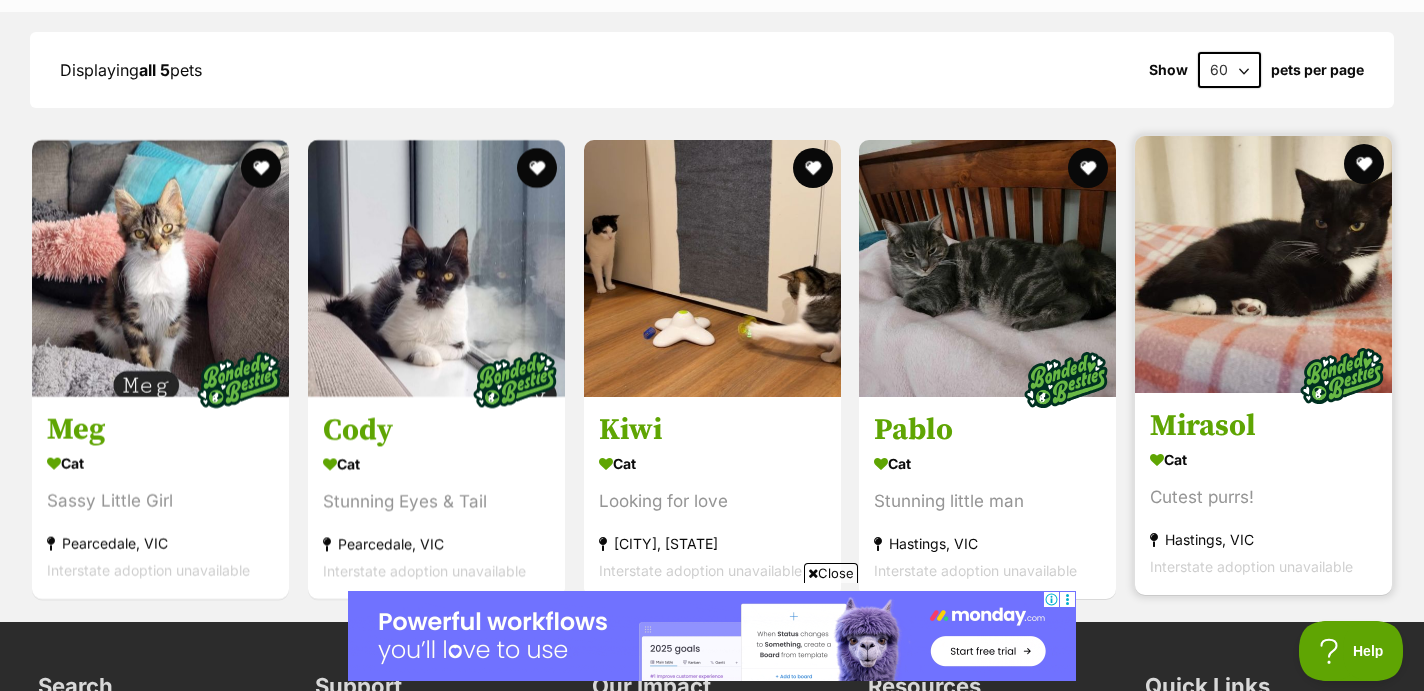 click at bounding box center (1263, 264) 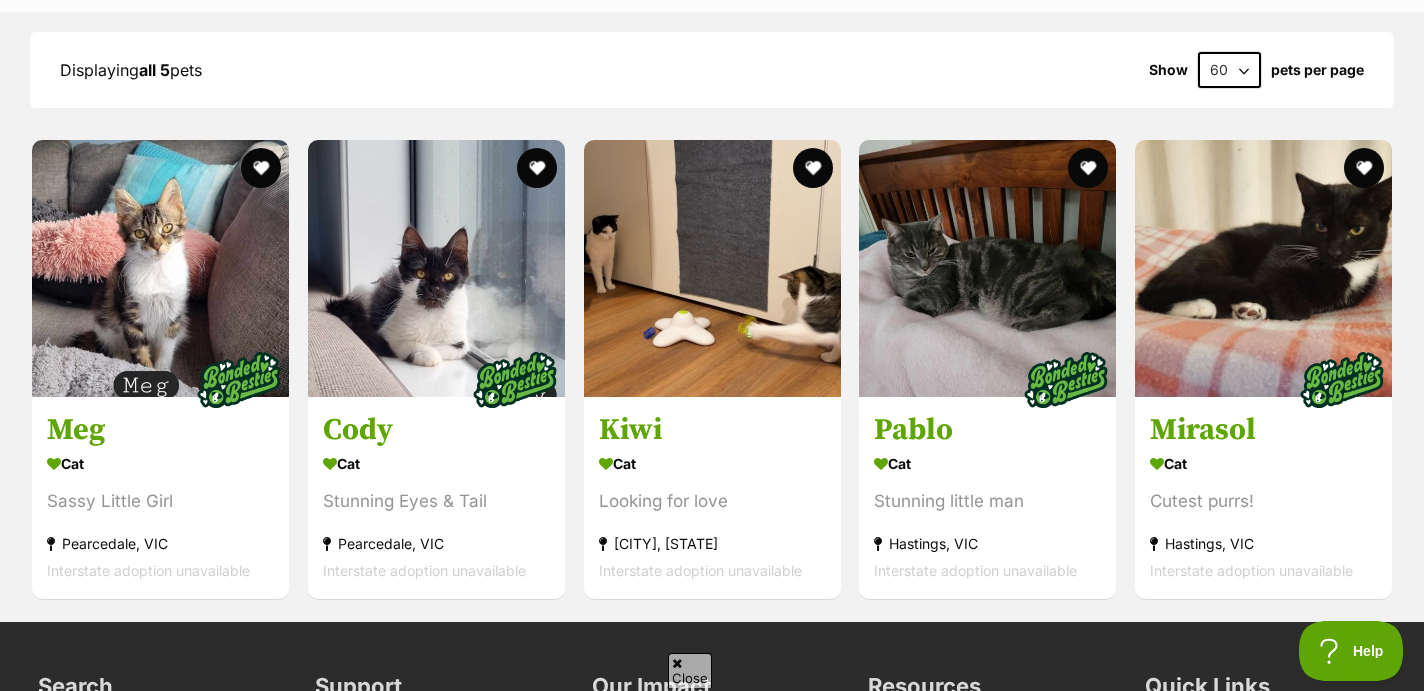 scroll, scrollTop: 0, scrollLeft: 0, axis: both 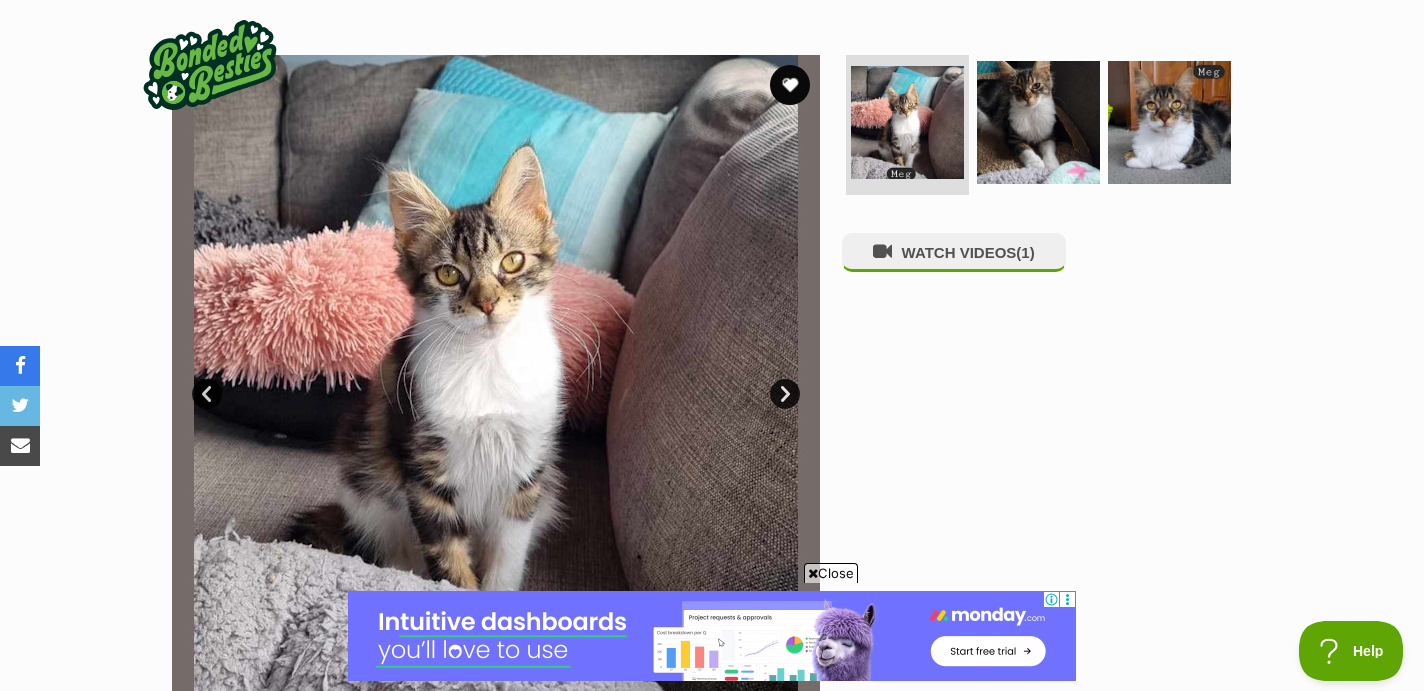 click on "Next" at bounding box center [785, 394] 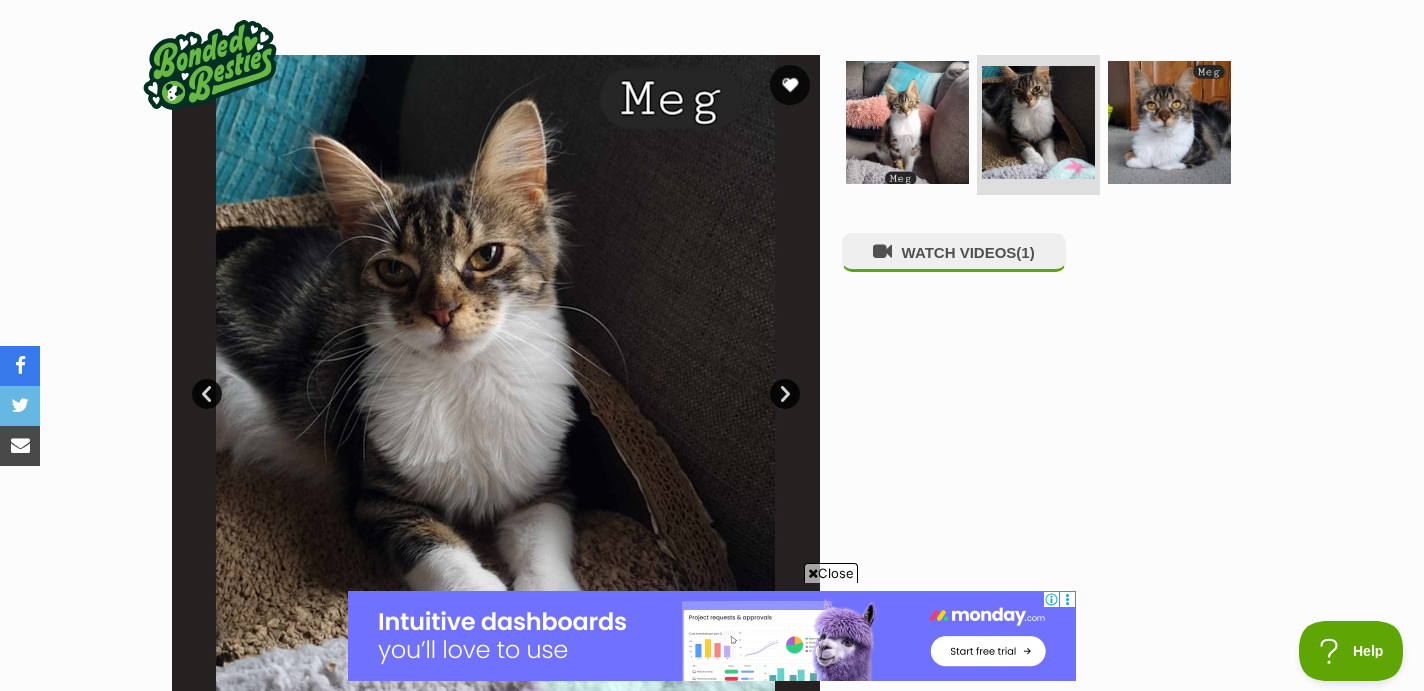 click on "Next" at bounding box center (785, 394) 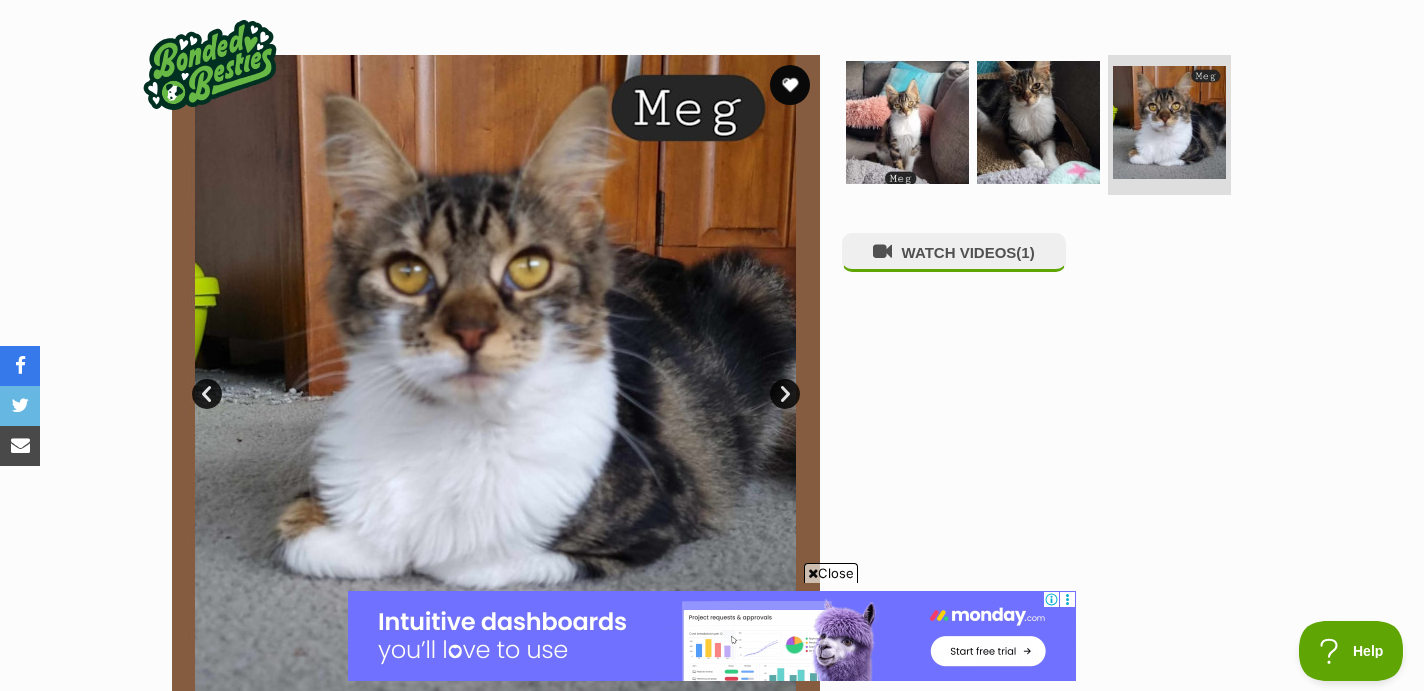 click on "Next" at bounding box center (785, 394) 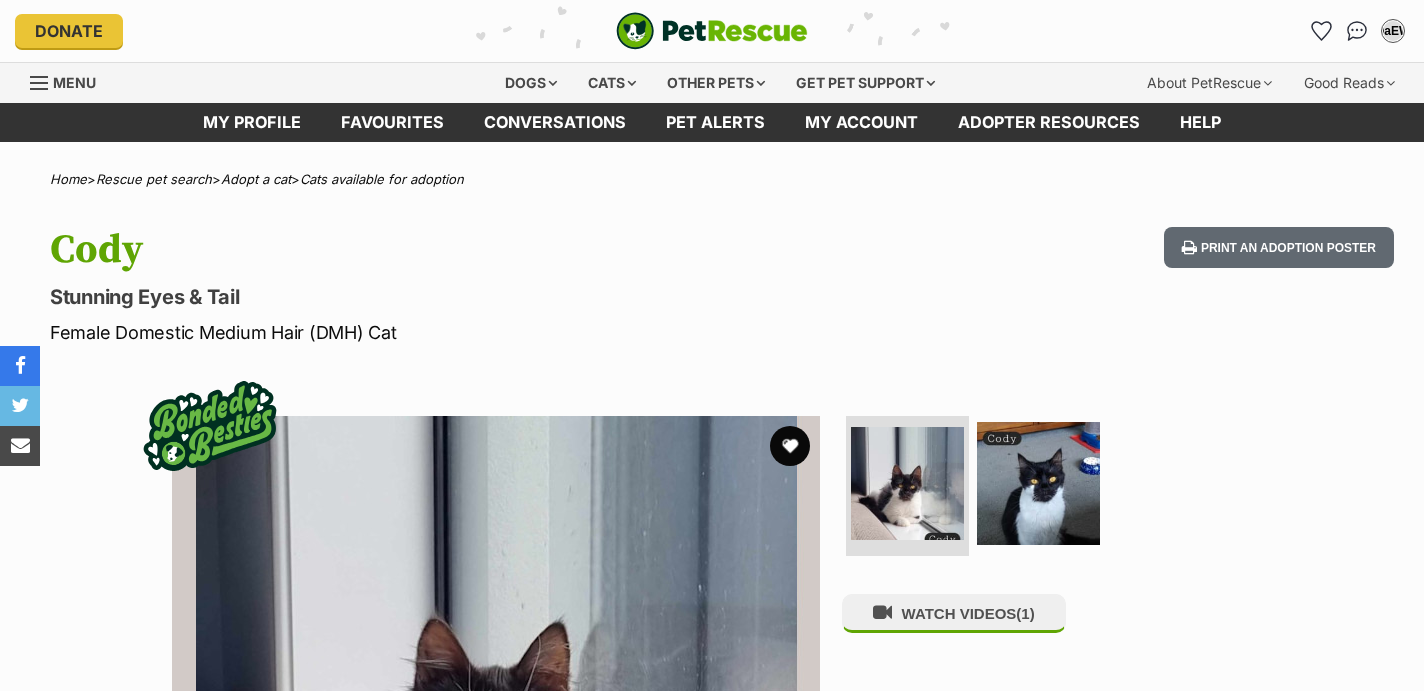 scroll, scrollTop: 0, scrollLeft: 0, axis: both 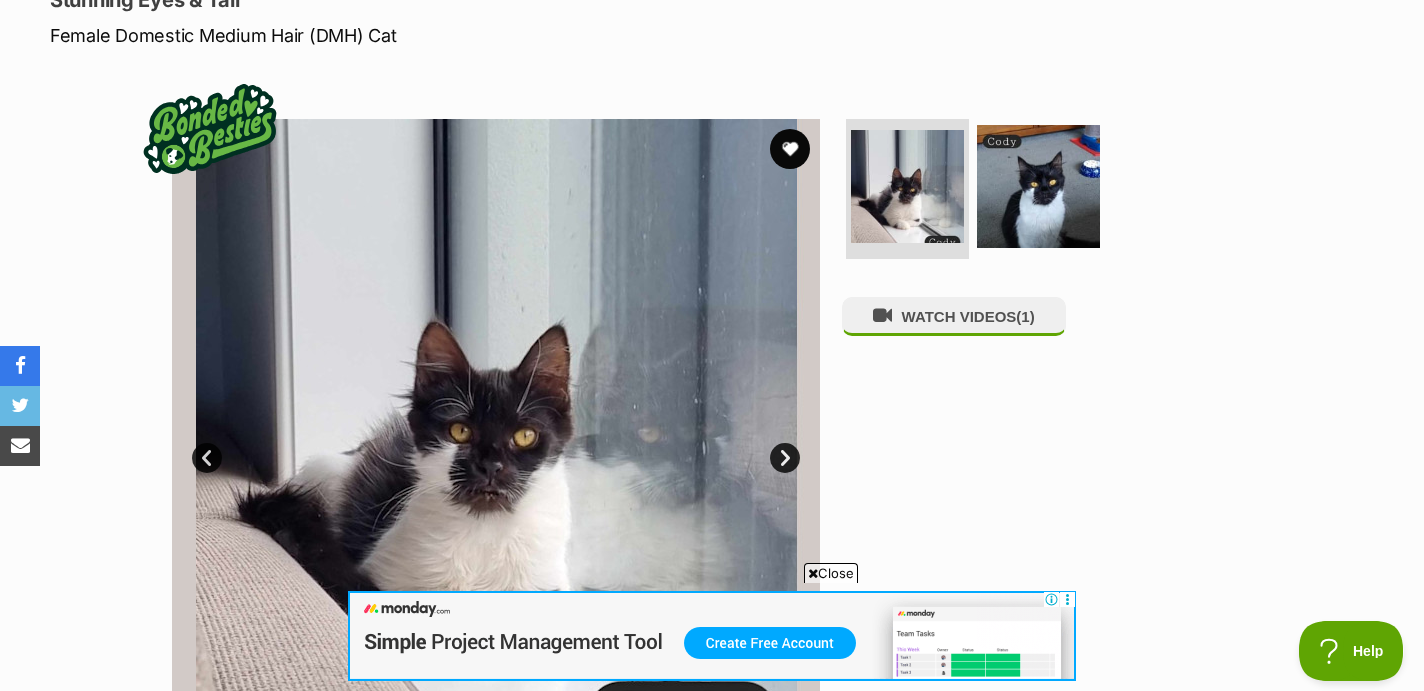 click on "Next" at bounding box center (785, 458) 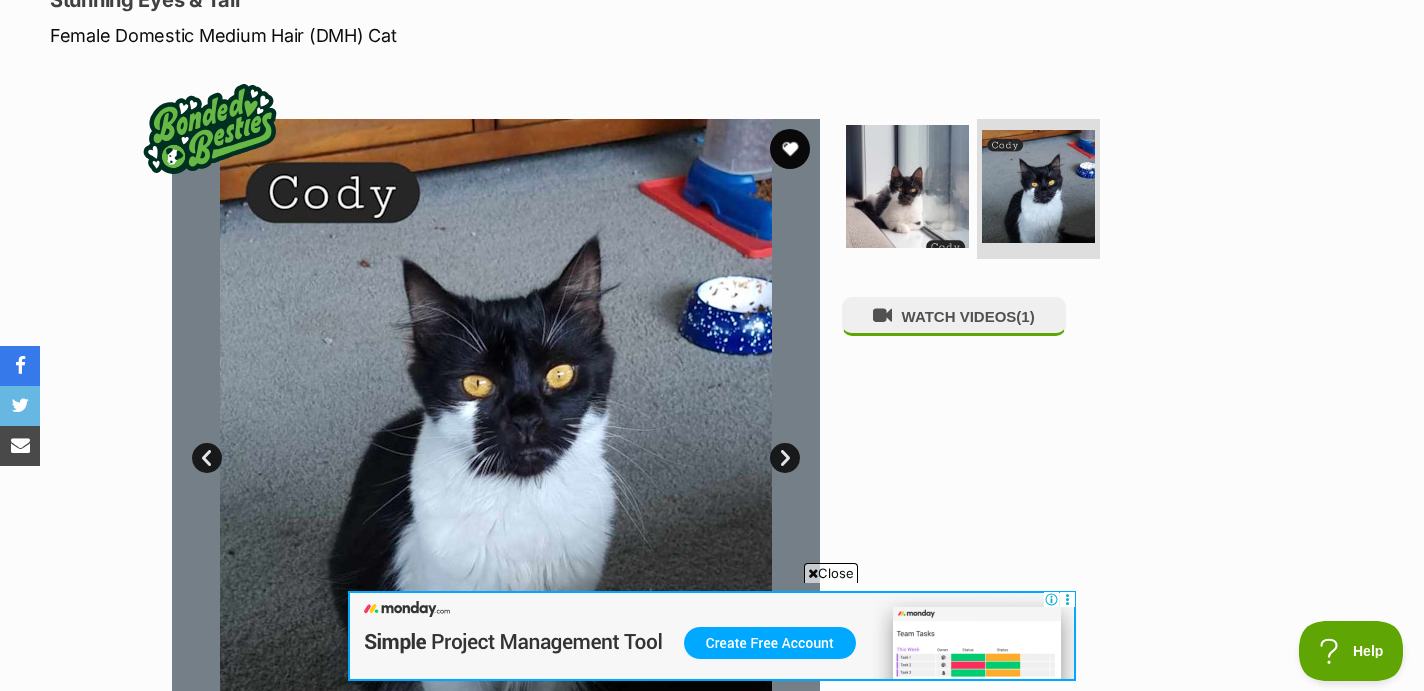 click on "Next" at bounding box center [785, 458] 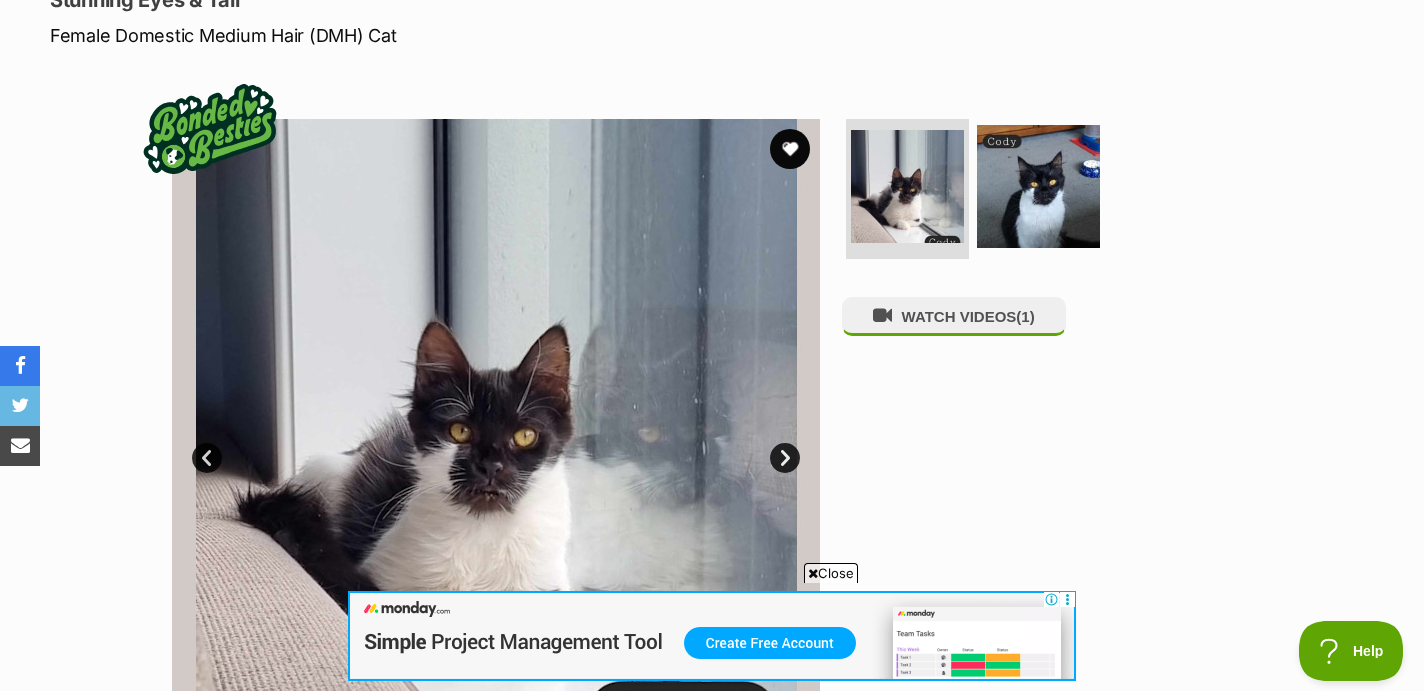 scroll, scrollTop: 278, scrollLeft: 0, axis: vertical 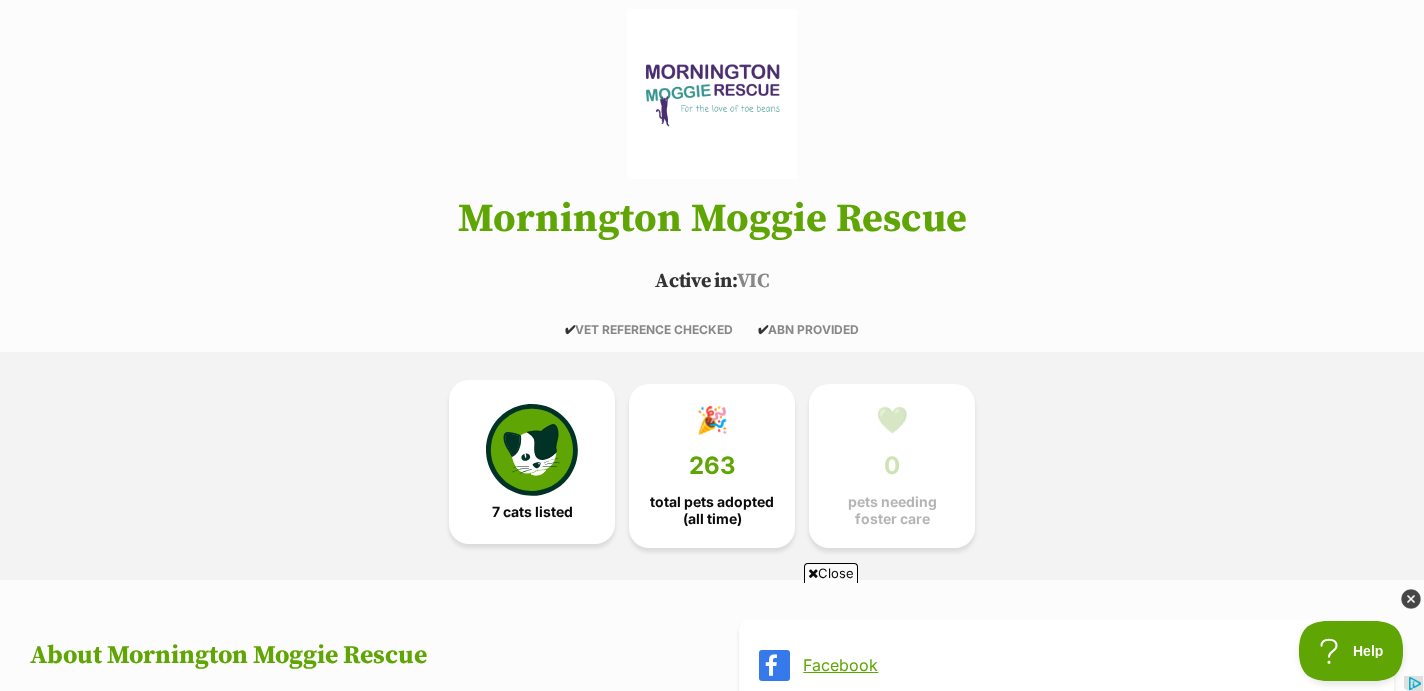 click at bounding box center [532, 450] 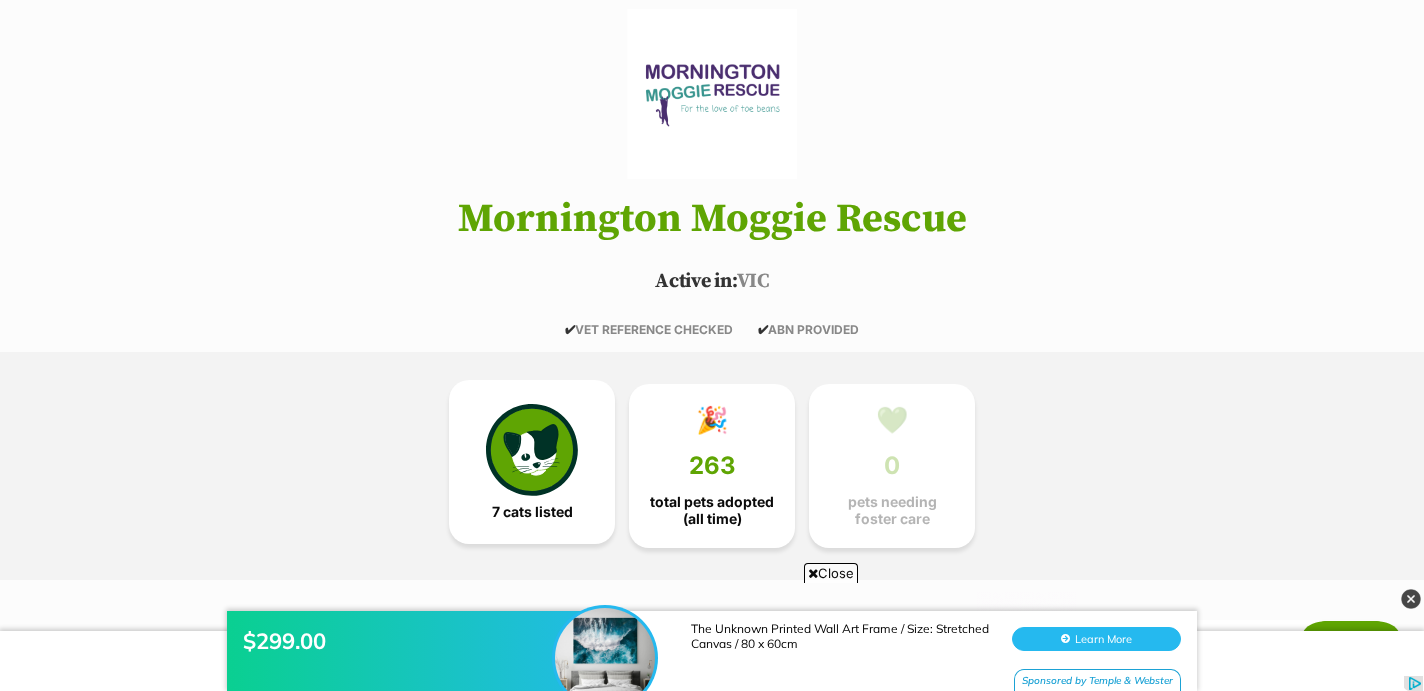 scroll, scrollTop: 0, scrollLeft: 0, axis: both 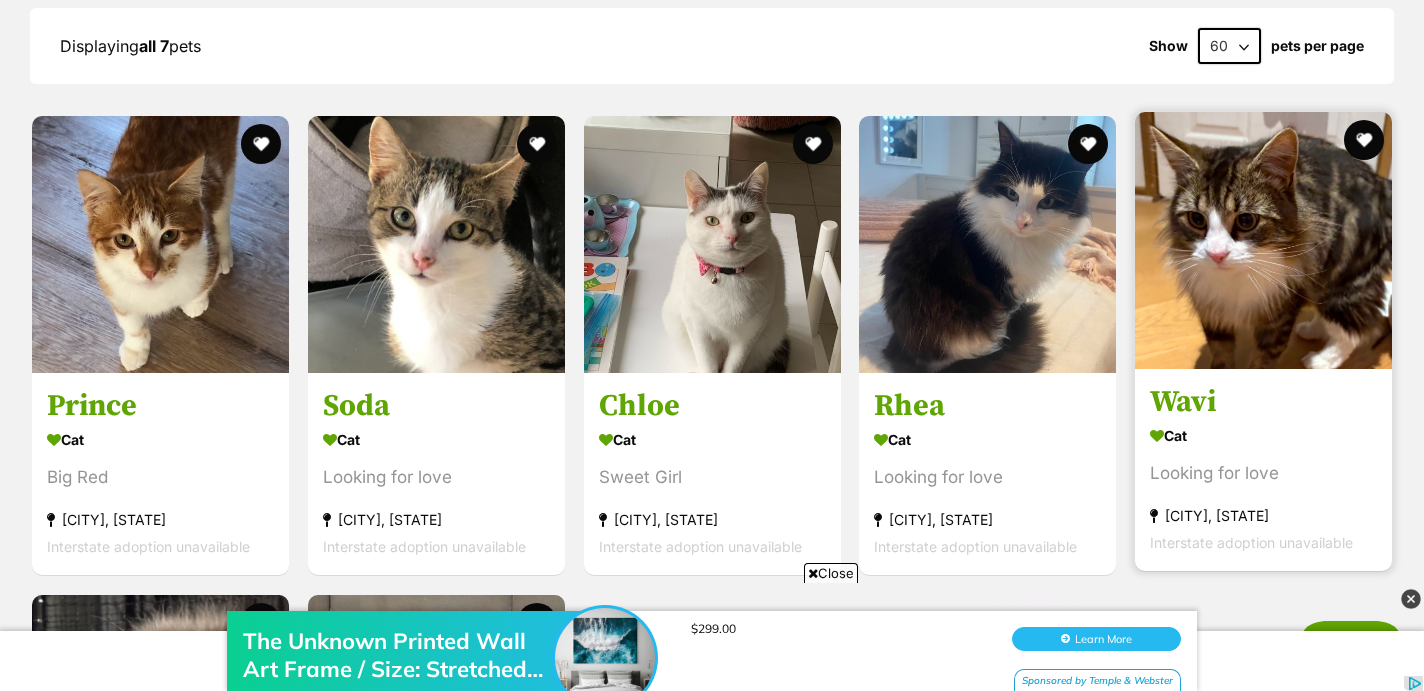 click at bounding box center [1263, 240] 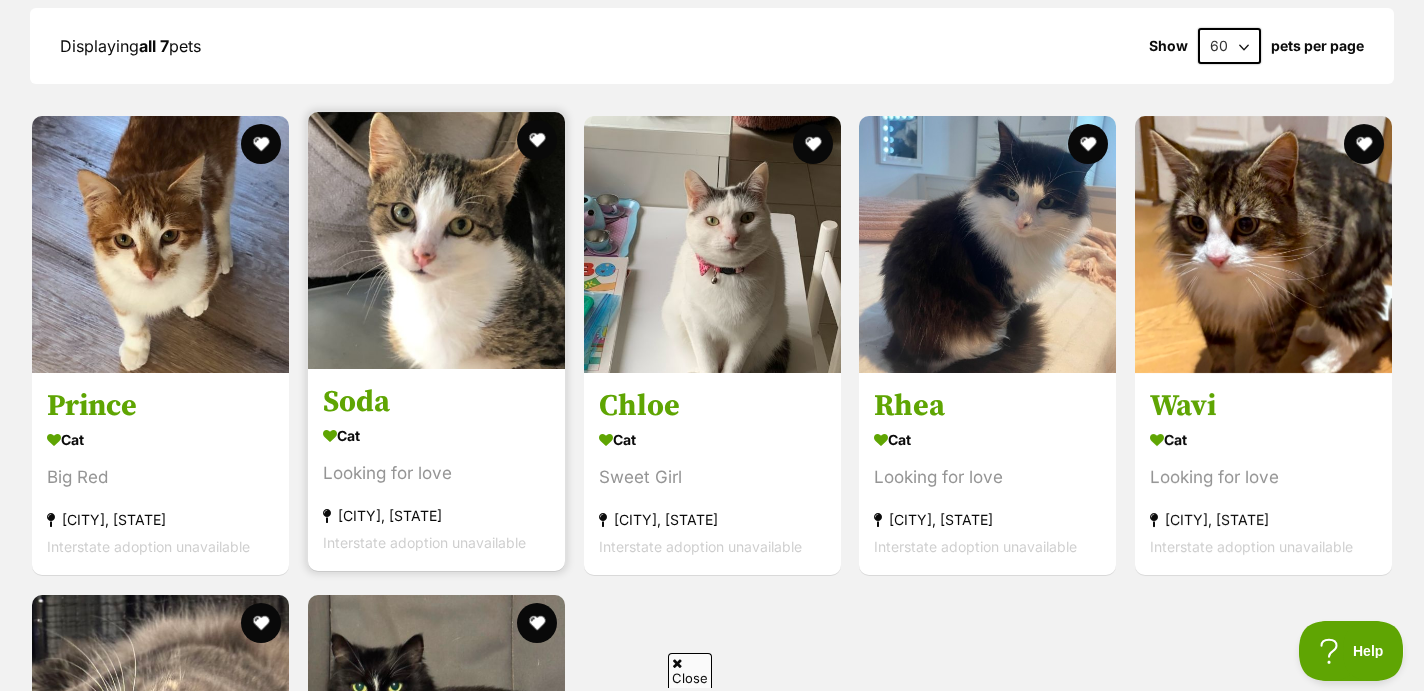 scroll, scrollTop: 0, scrollLeft: 0, axis: both 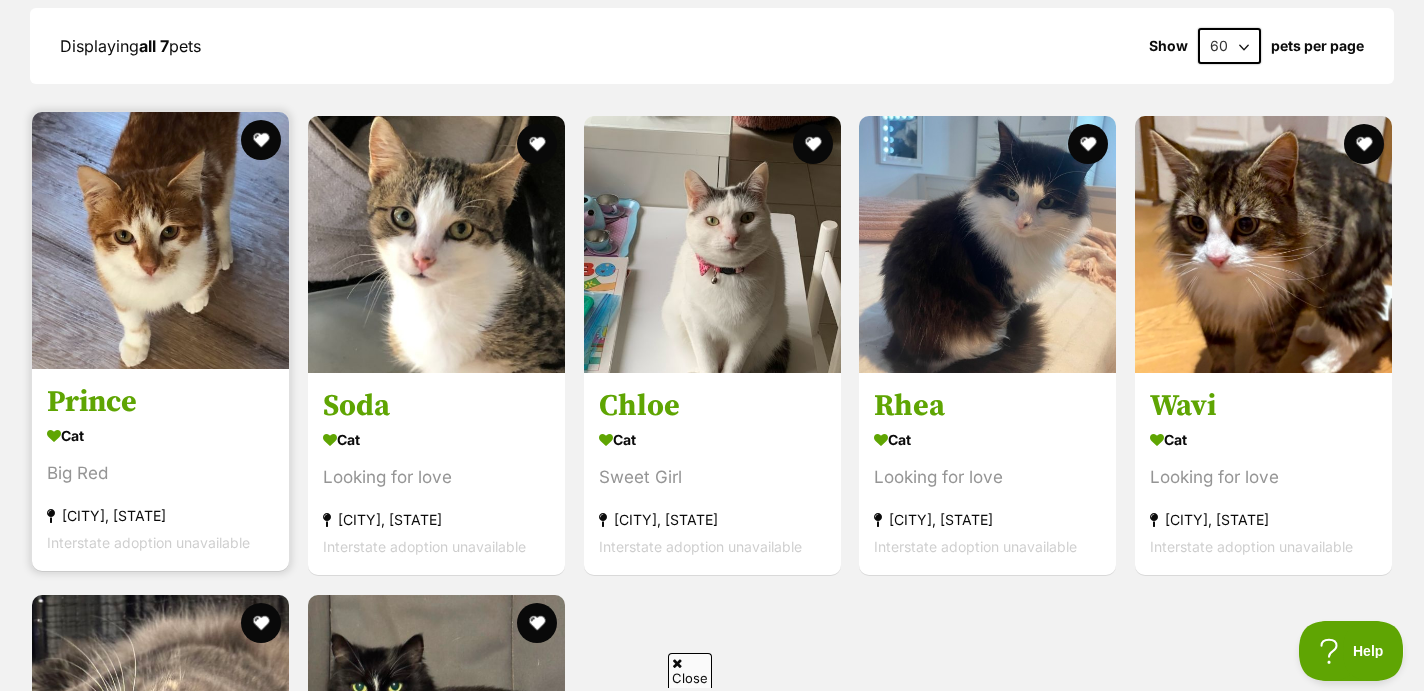 click at bounding box center [160, 240] 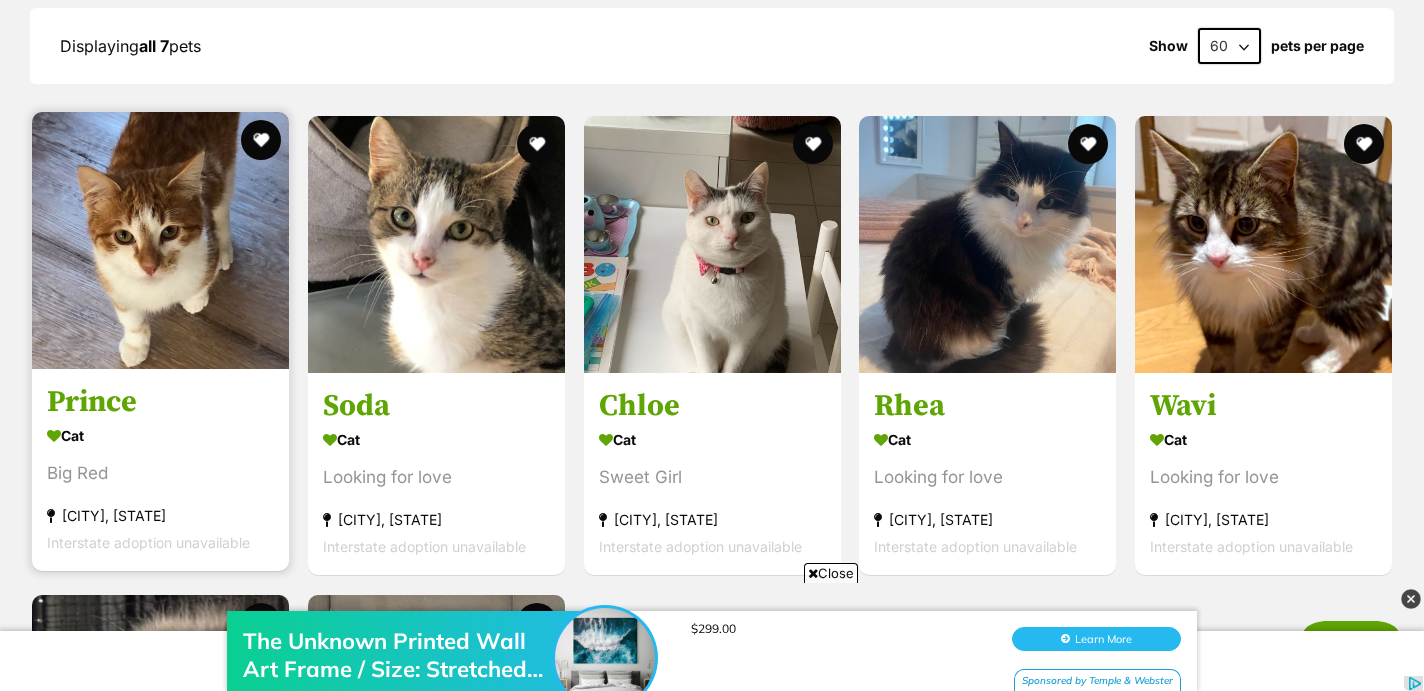 scroll, scrollTop: 0, scrollLeft: 0, axis: both 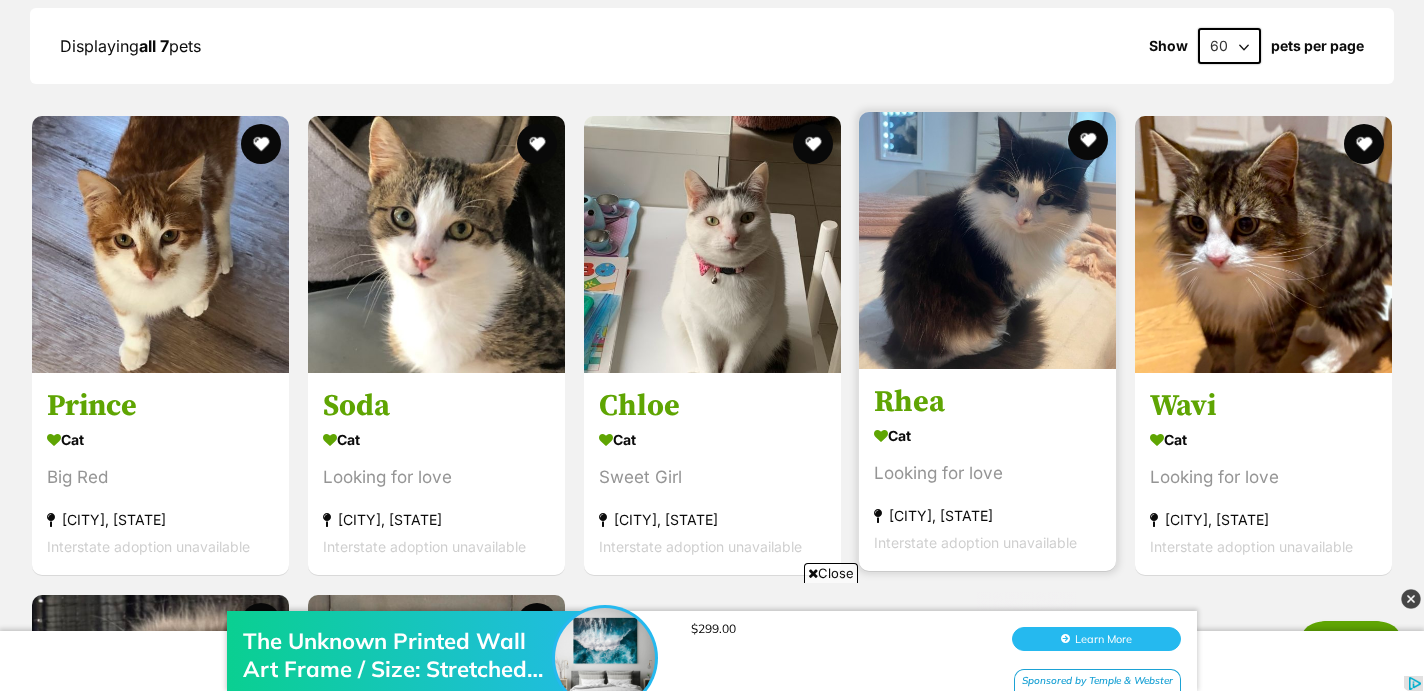 click at bounding box center (987, 240) 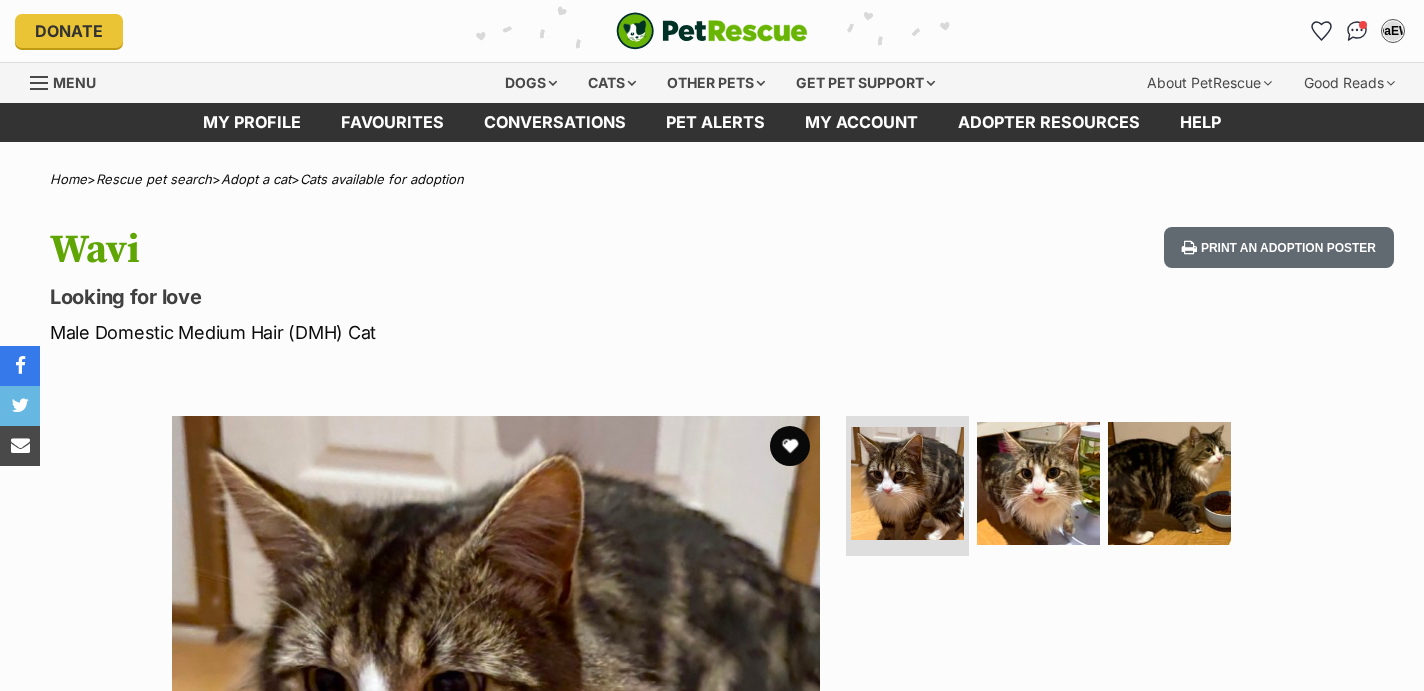 scroll, scrollTop: 0, scrollLeft: 0, axis: both 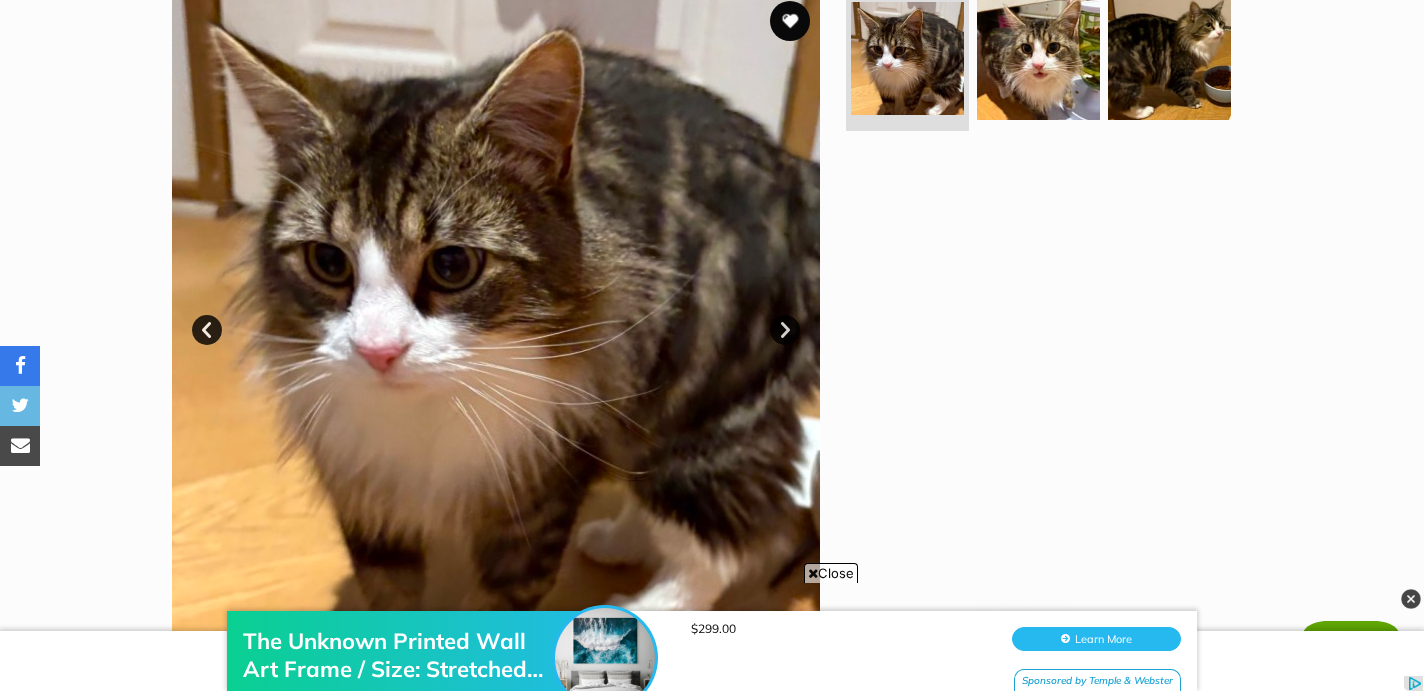 click on "Next" at bounding box center [785, 330] 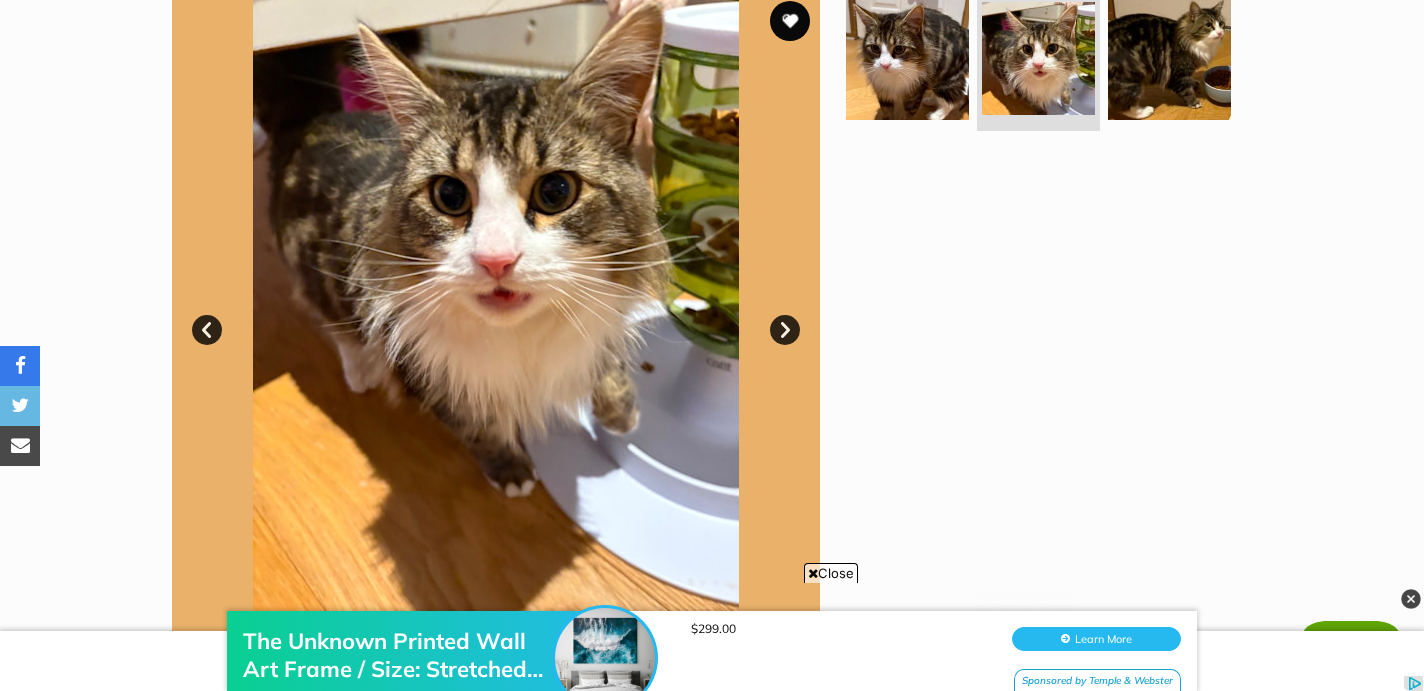 click on "Next" at bounding box center (785, 330) 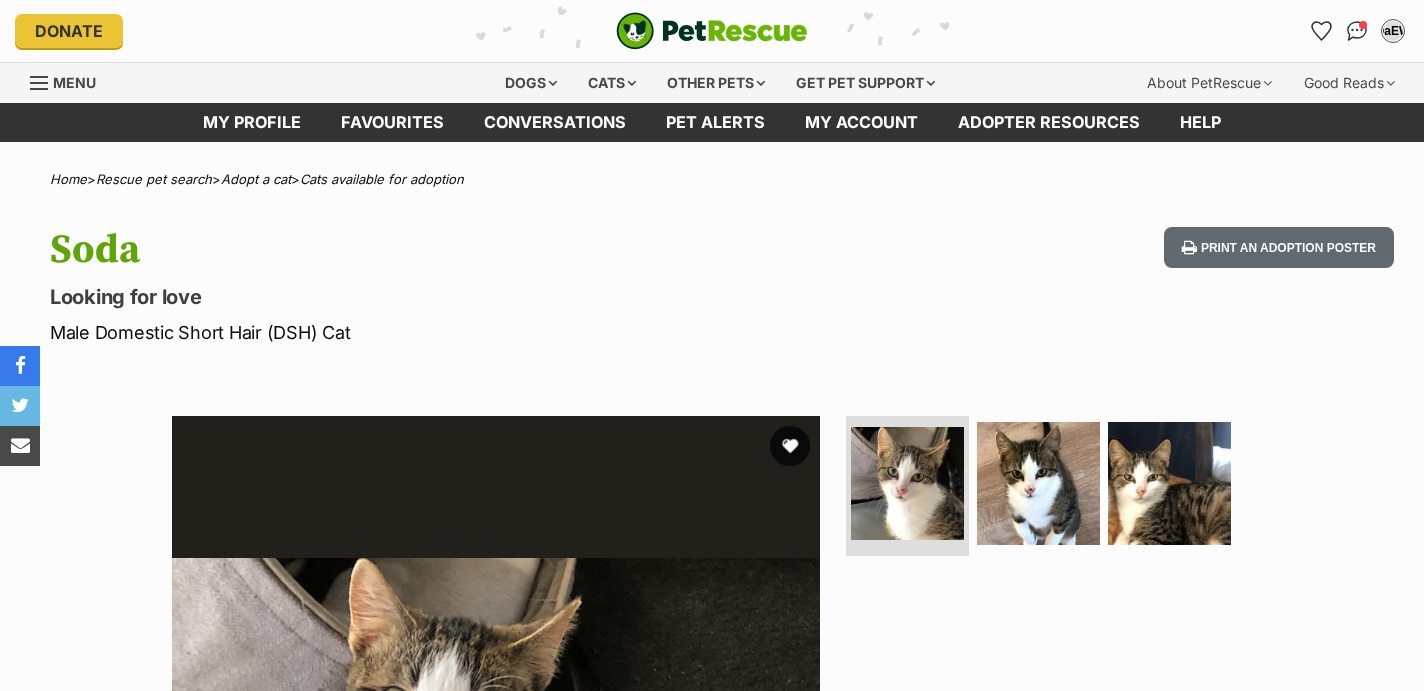 scroll, scrollTop: 0, scrollLeft: 0, axis: both 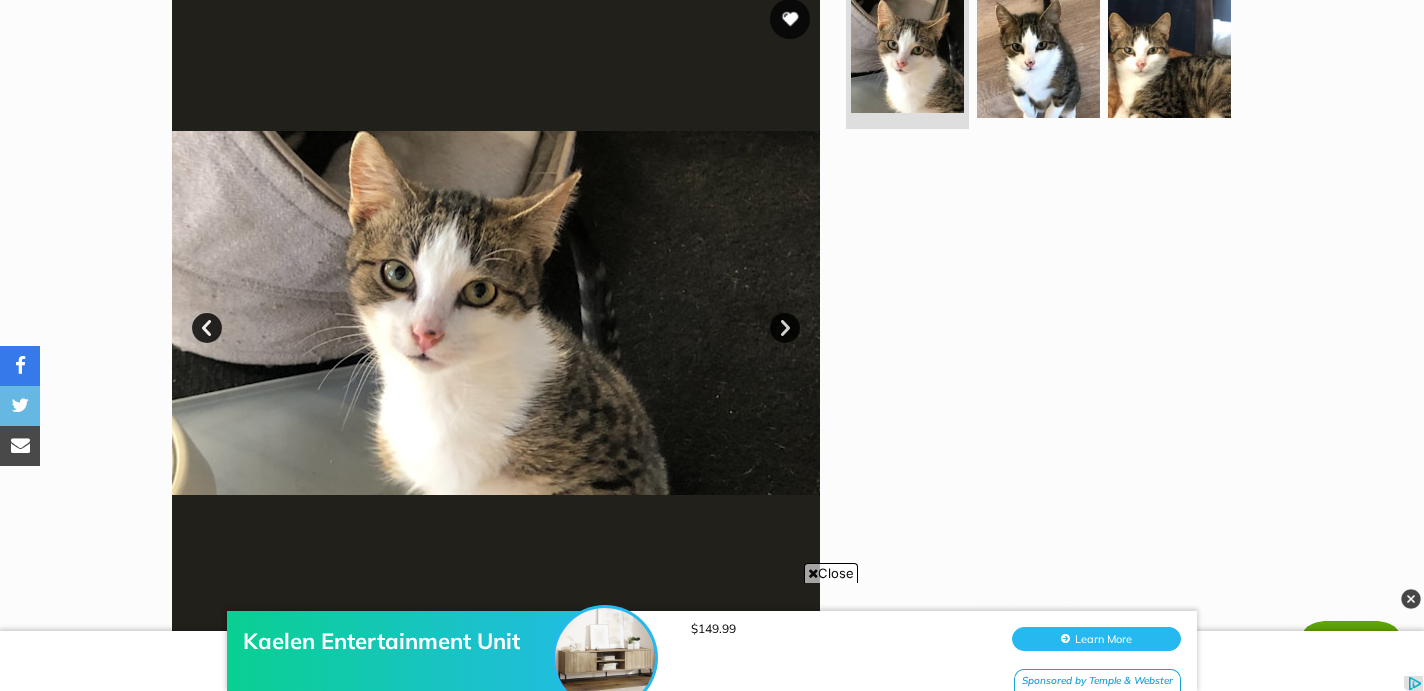 click on "Next" at bounding box center (785, 328) 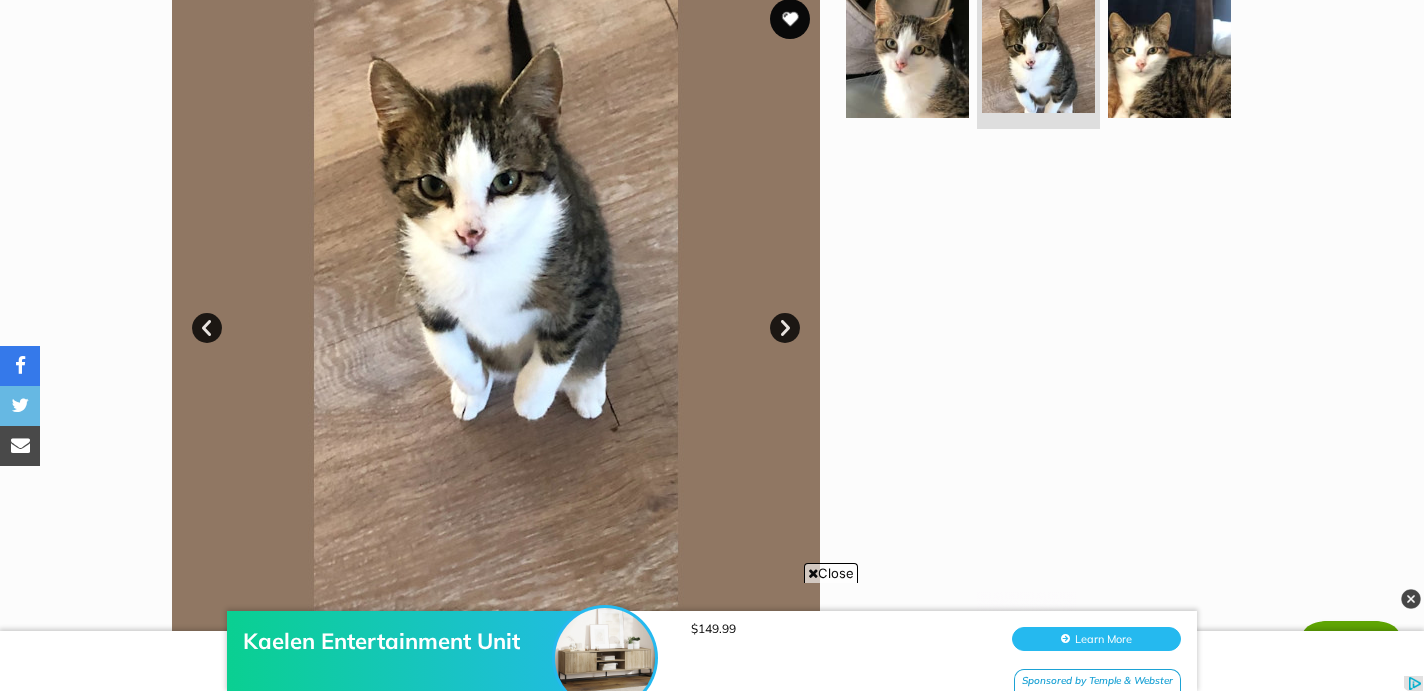 click on "Next" at bounding box center (785, 328) 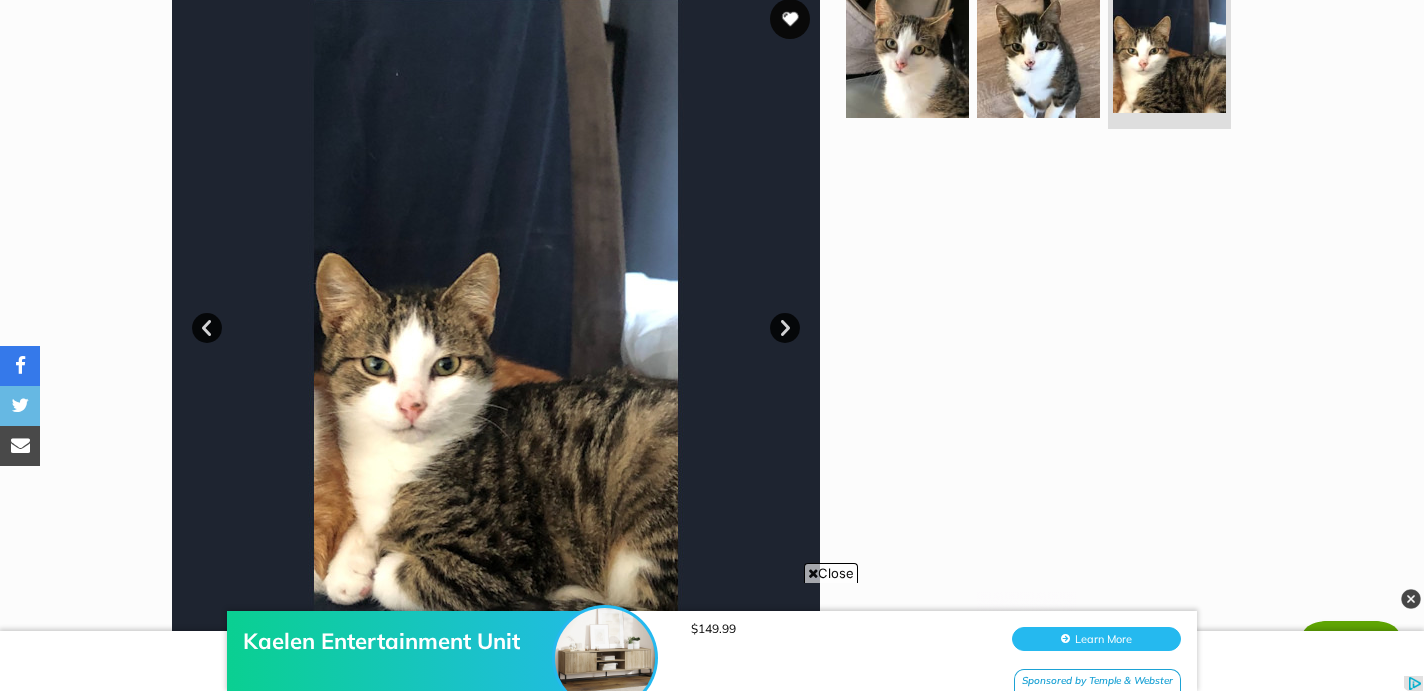 click on "Next" at bounding box center [785, 328] 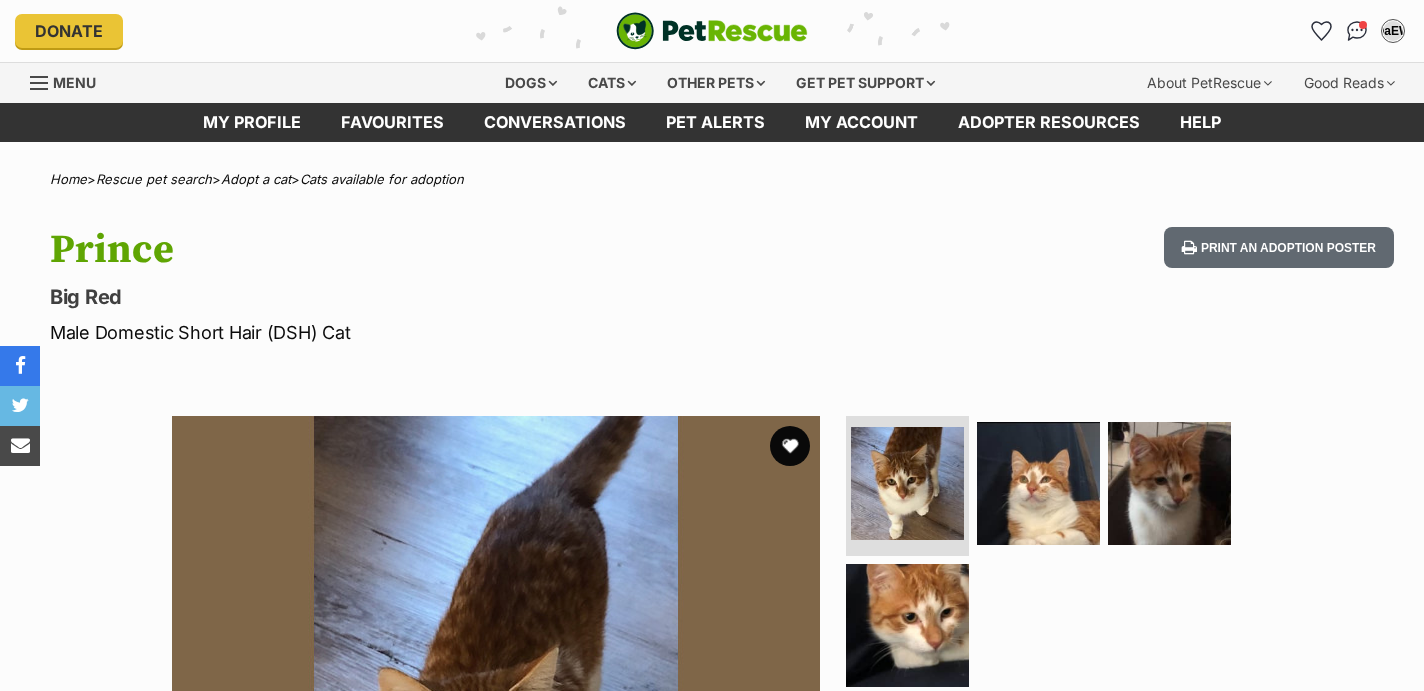 scroll, scrollTop: 0, scrollLeft: 0, axis: both 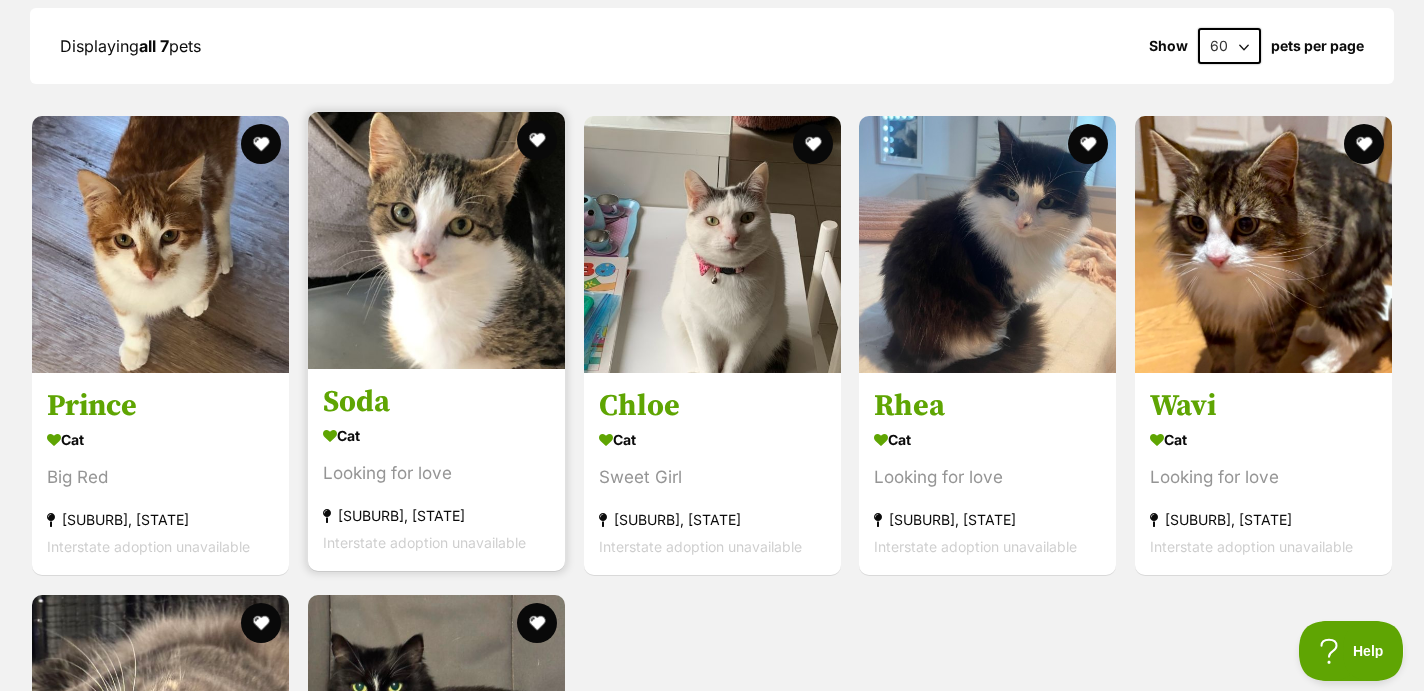 click at bounding box center [436, 240] 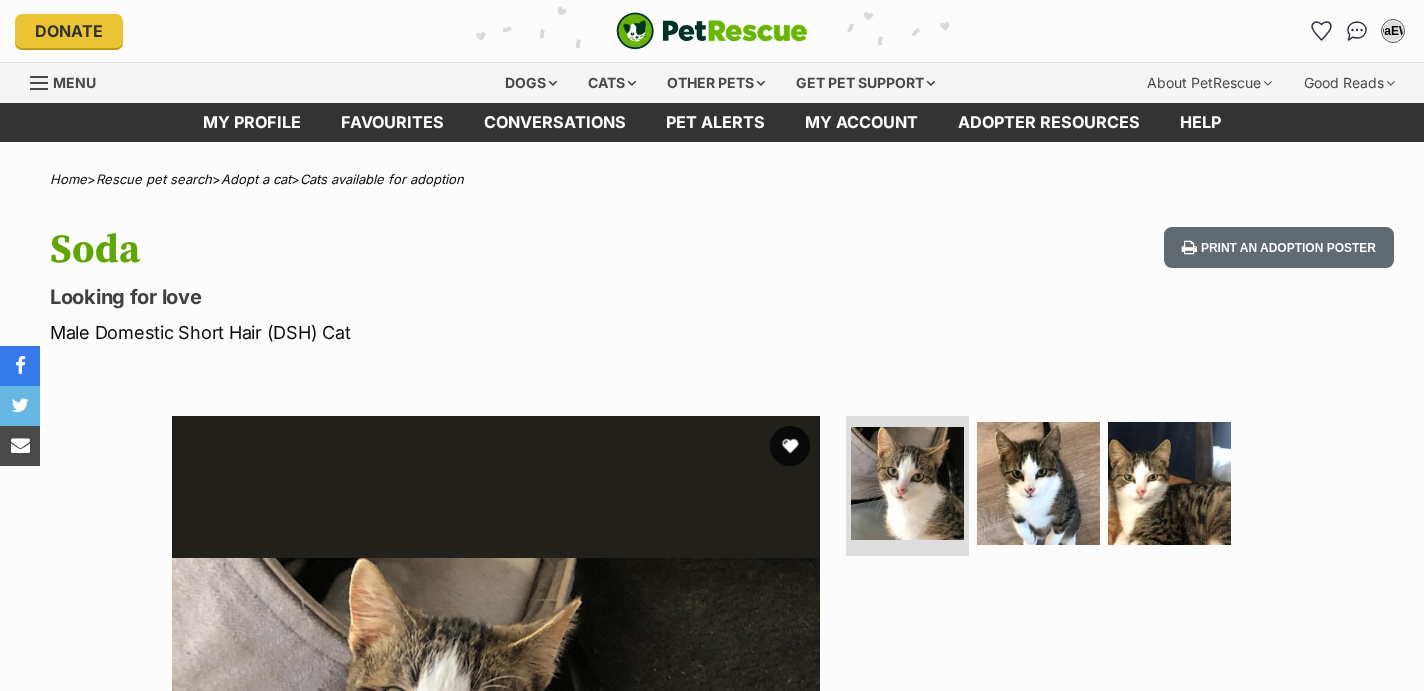 scroll, scrollTop: 0, scrollLeft: 0, axis: both 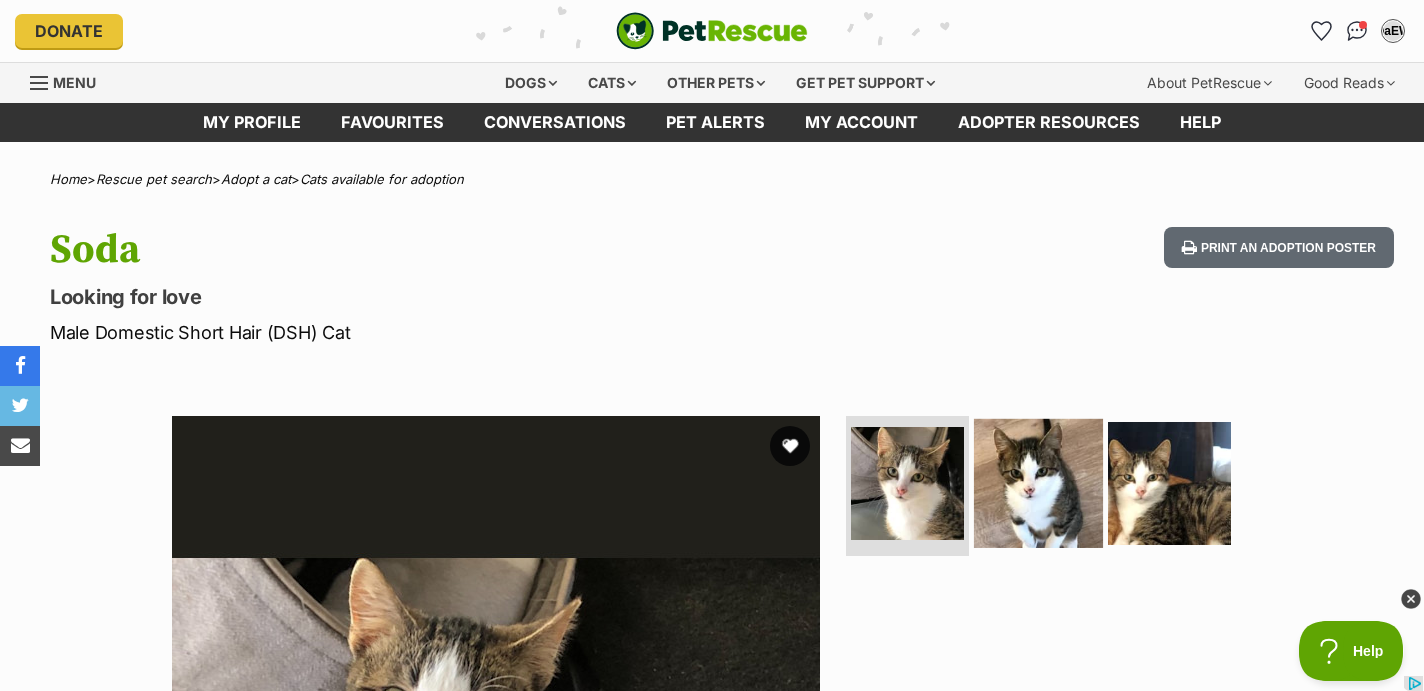 click at bounding box center (1038, 483) 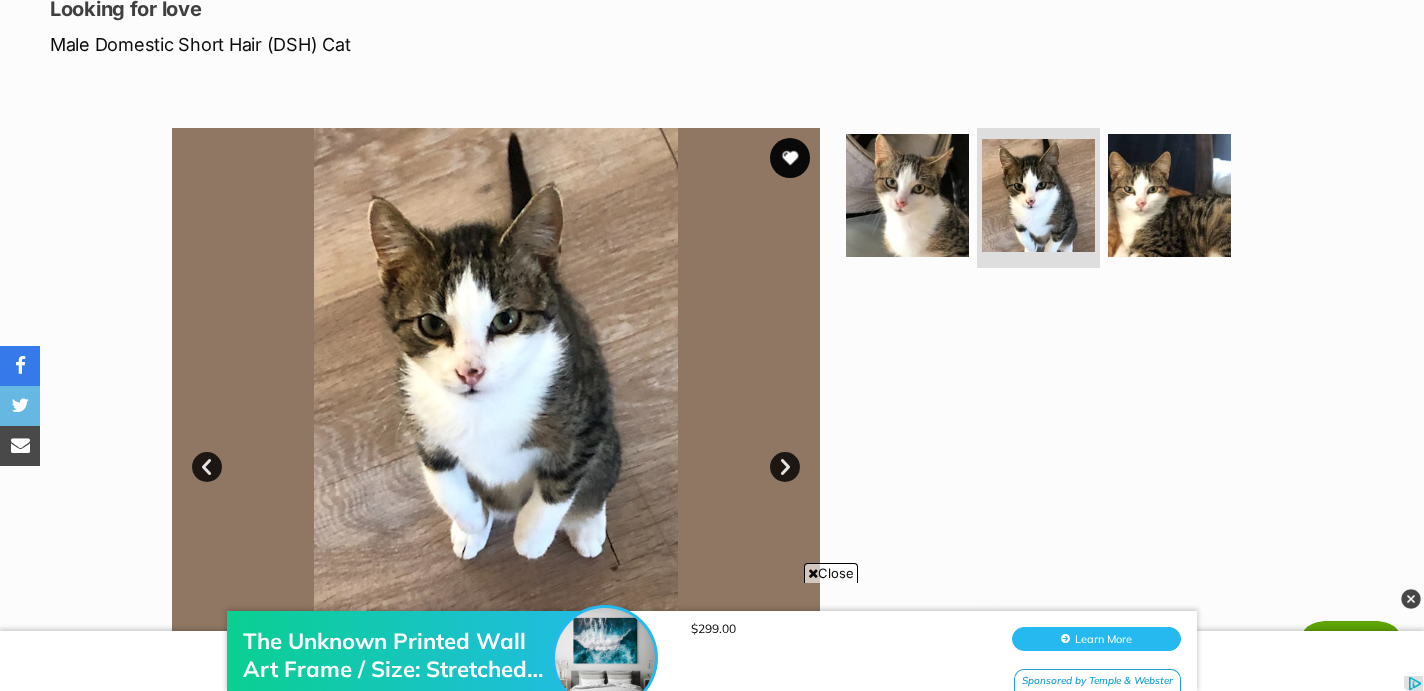 scroll, scrollTop: 285, scrollLeft: 0, axis: vertical 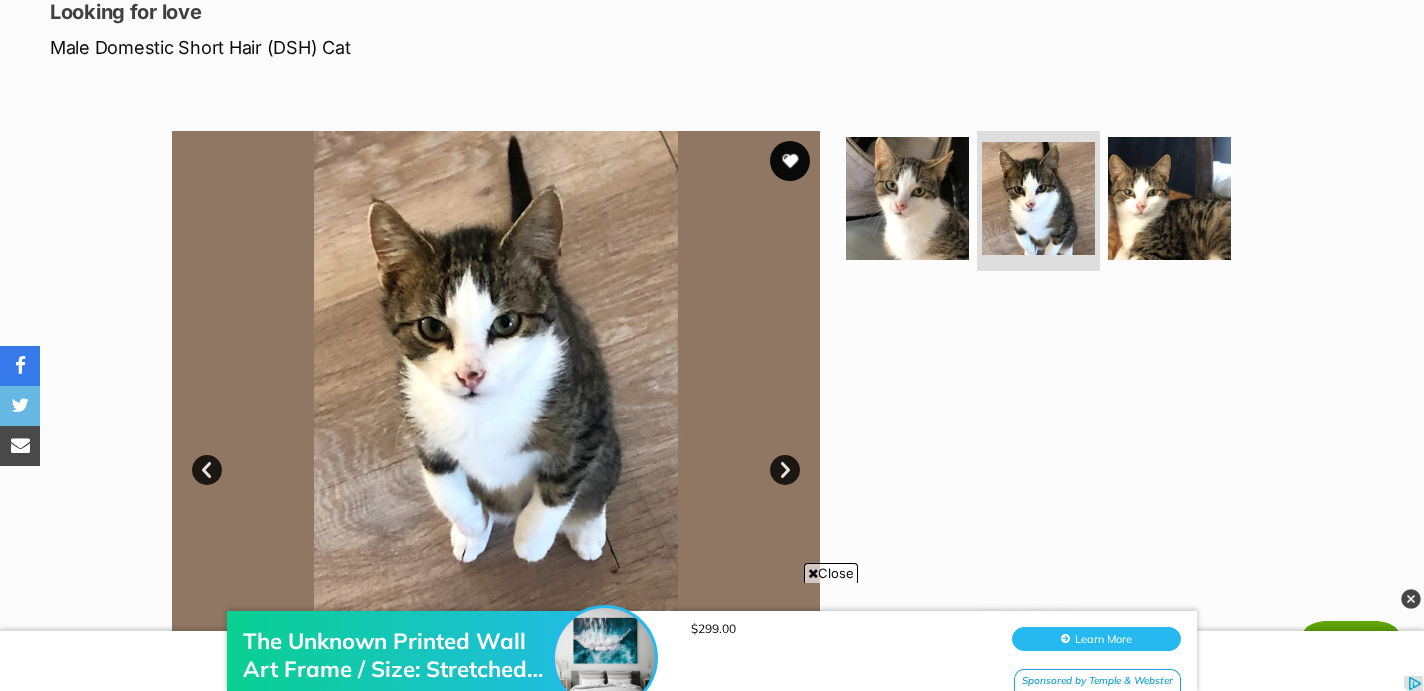 click on "Next" at bounding box center [785, 470] 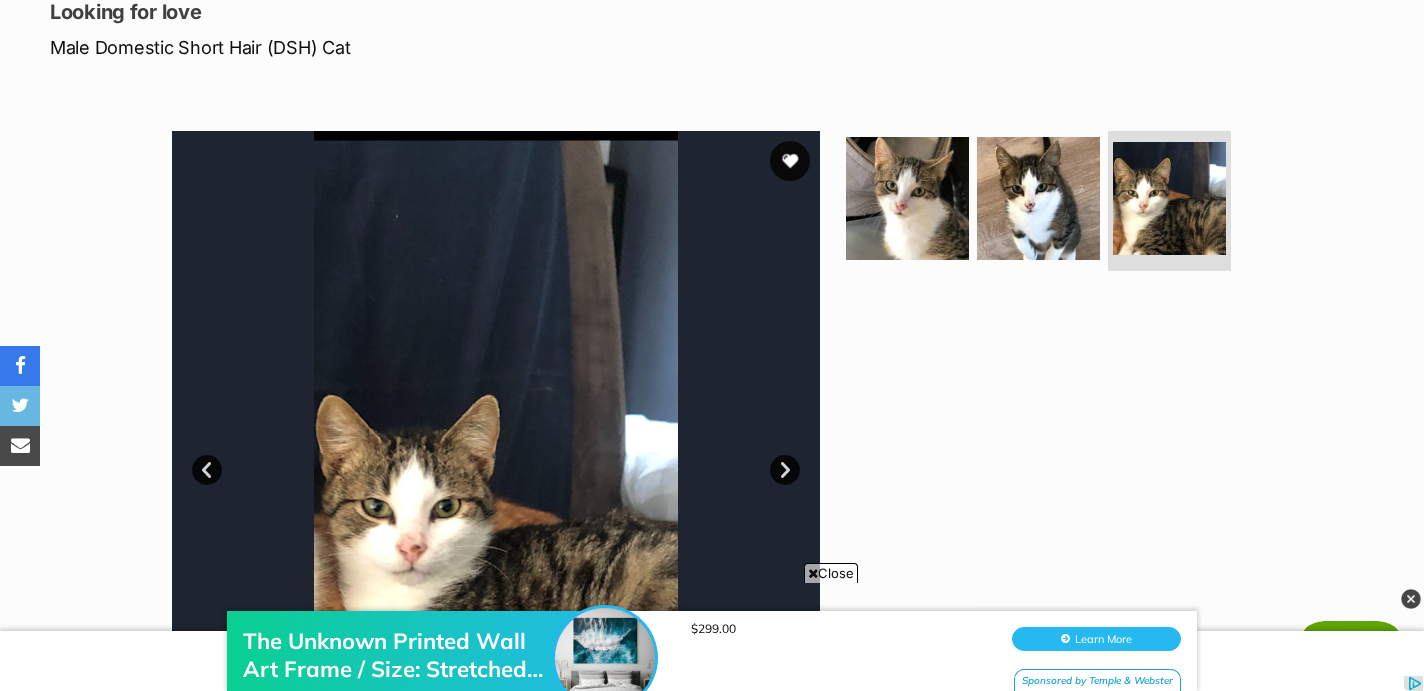 click on "Next" at bounding box center (785, 470) 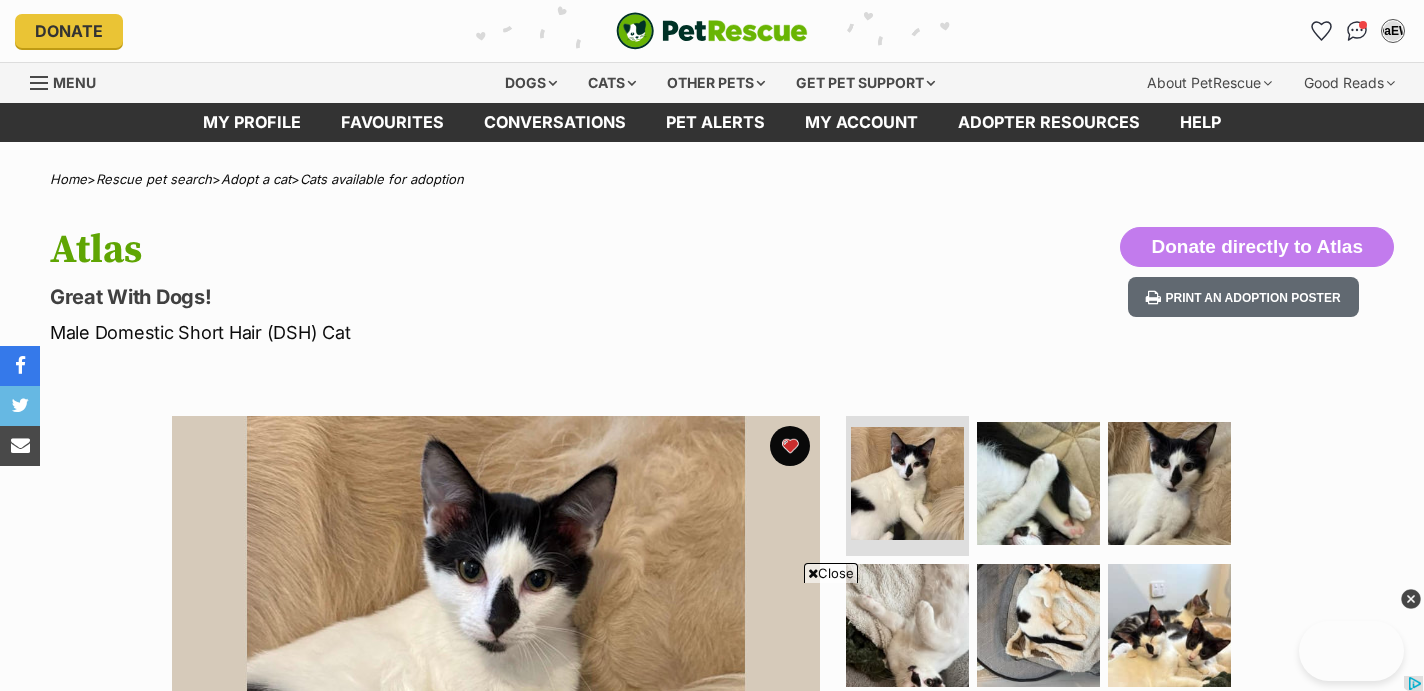 scroll, scrollTop: 1229, scrollLeft: 0, axis: vertical 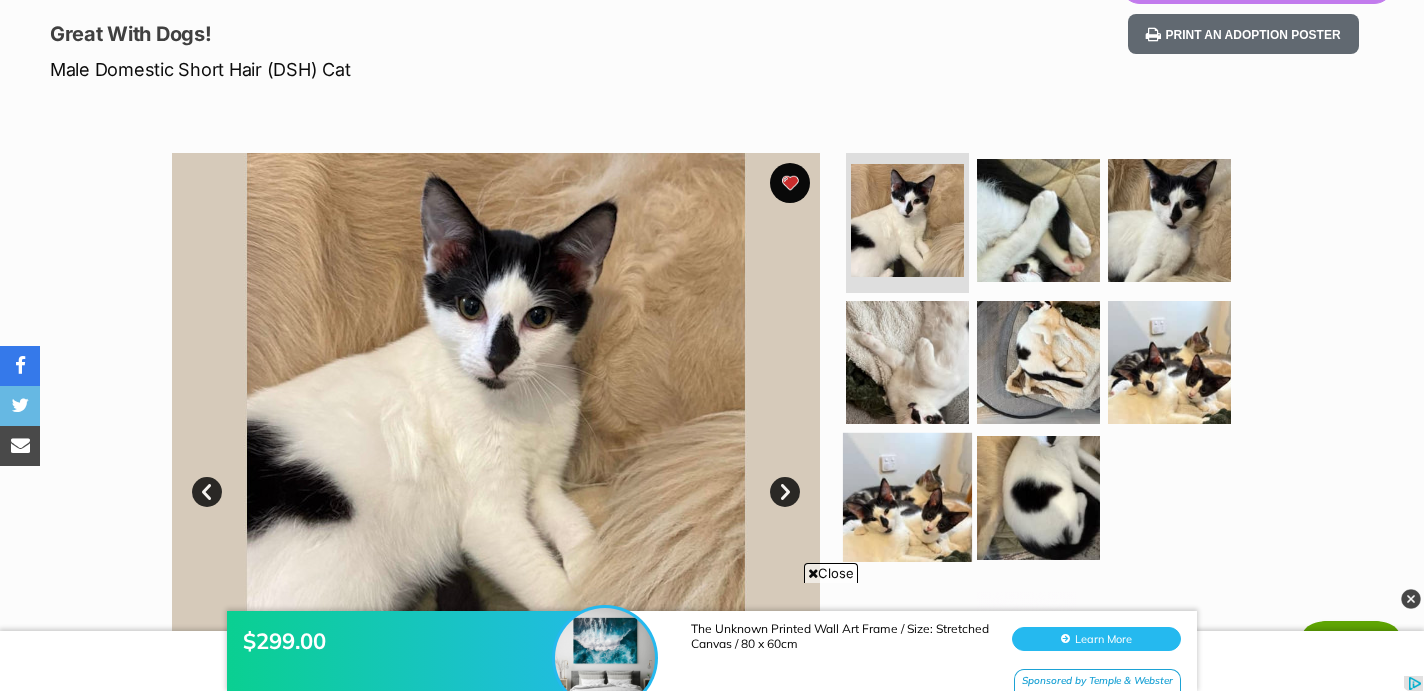 click at bounding box center (907, 497) 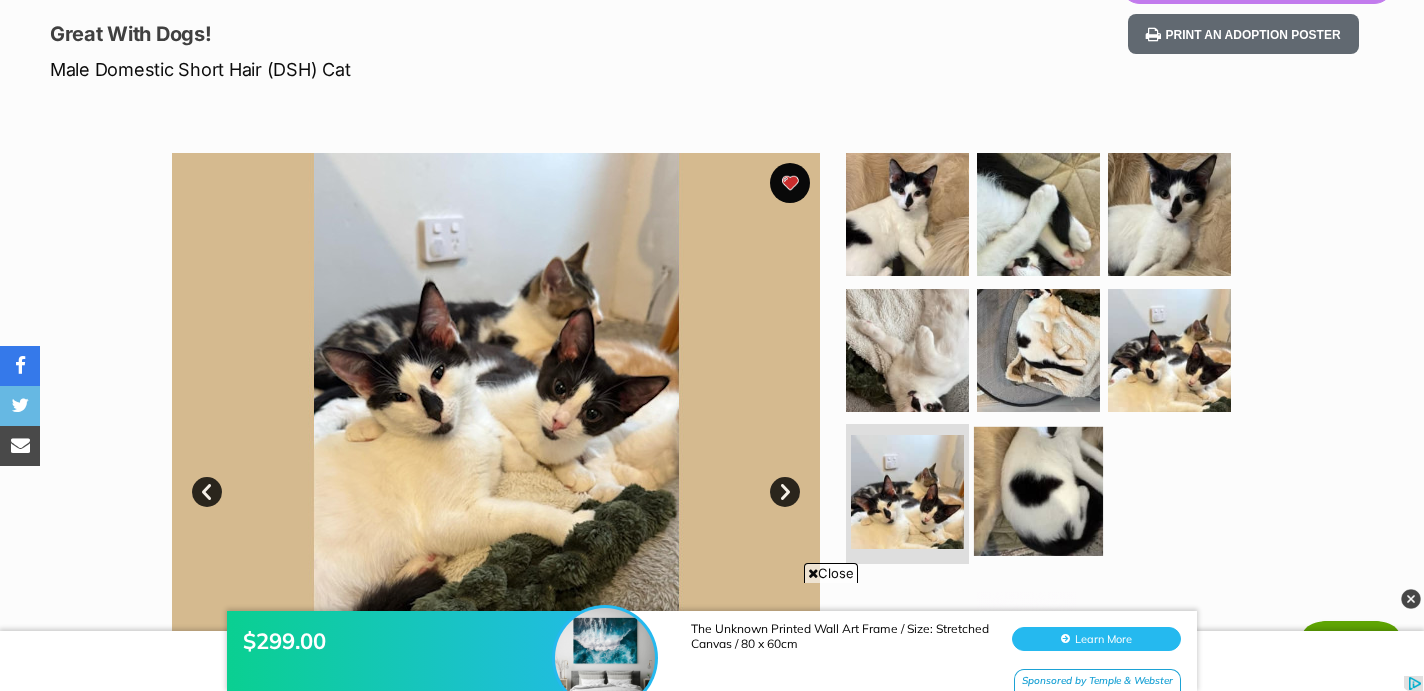 click at bounding box center (1038, 491) 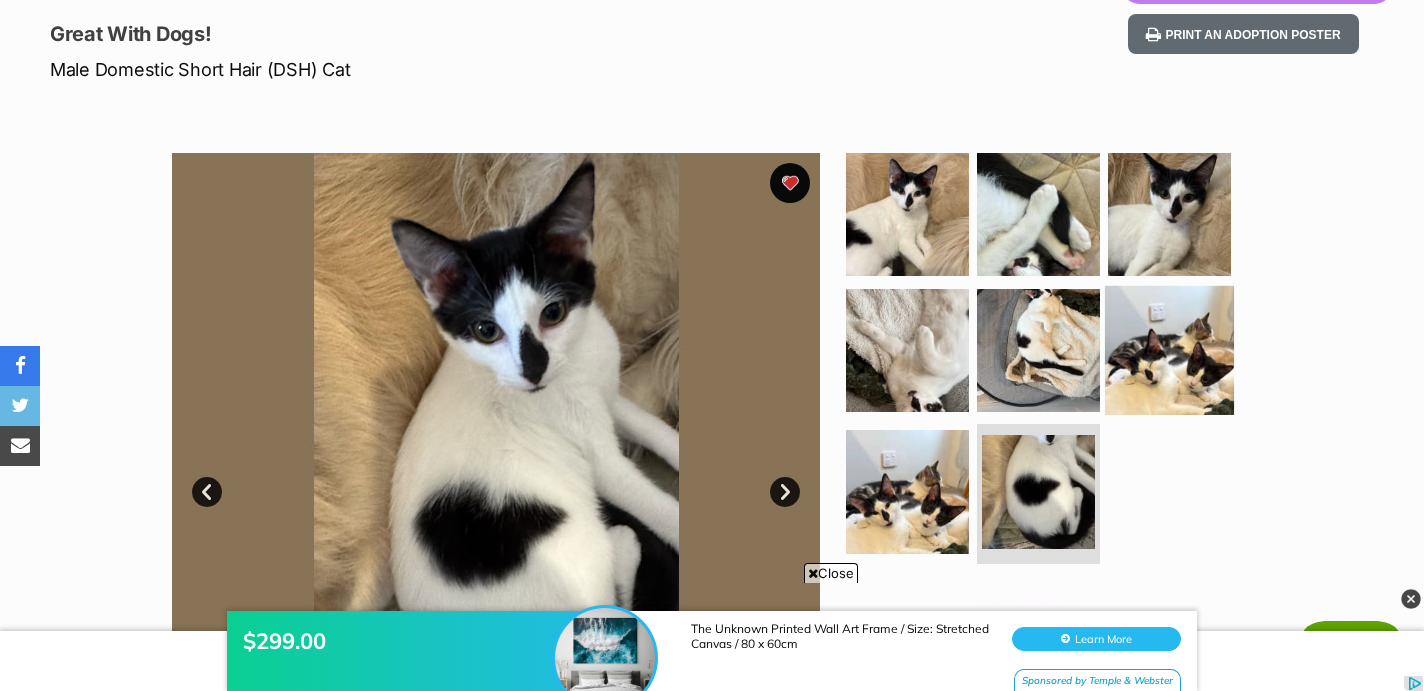 click at bounding box center [1169, 349] 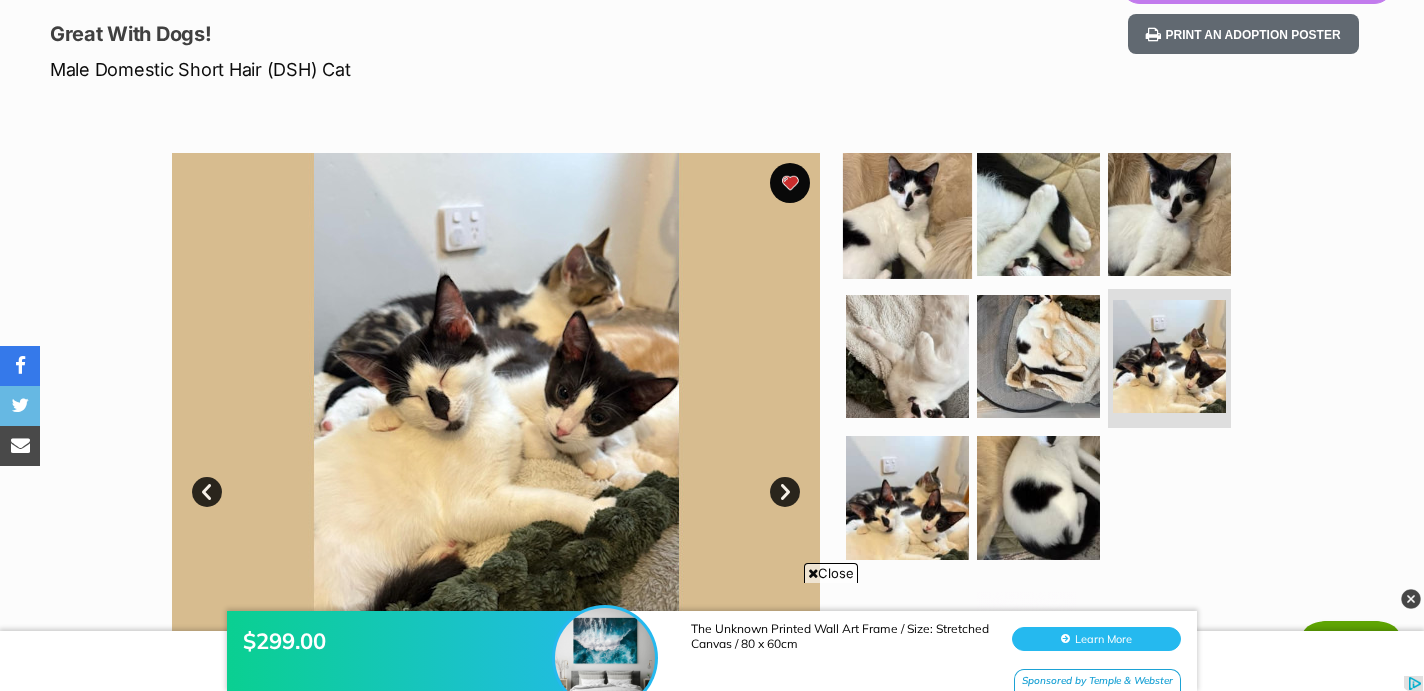 click at bounding box center (907, 214) 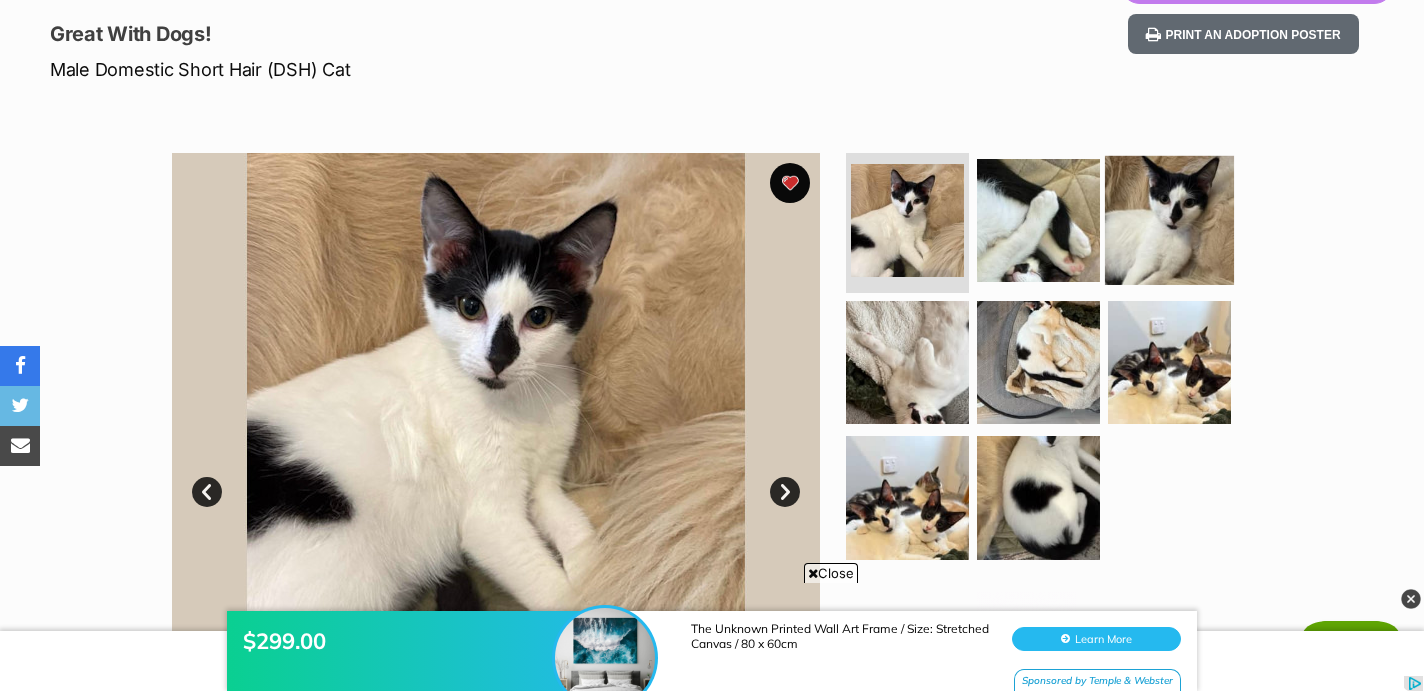 click at bounding box center (1169, 220) 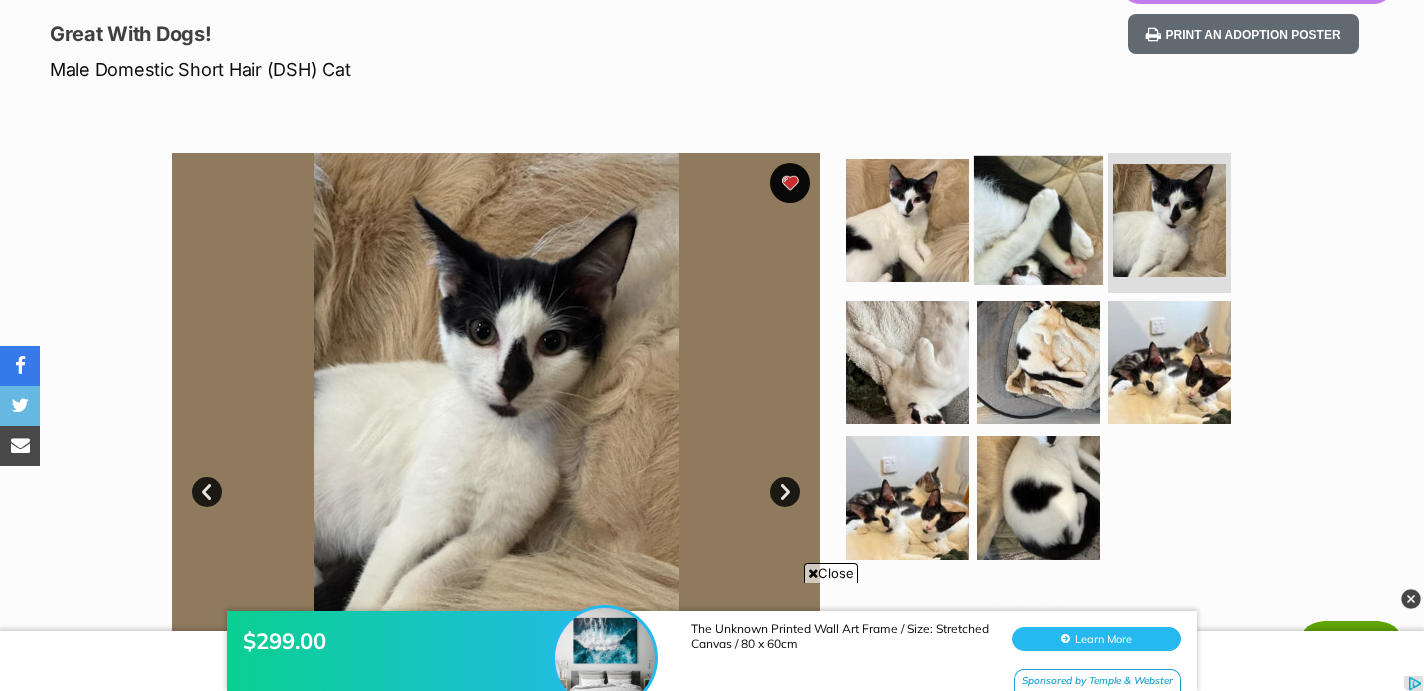 click at bounding box center (1038, 220) 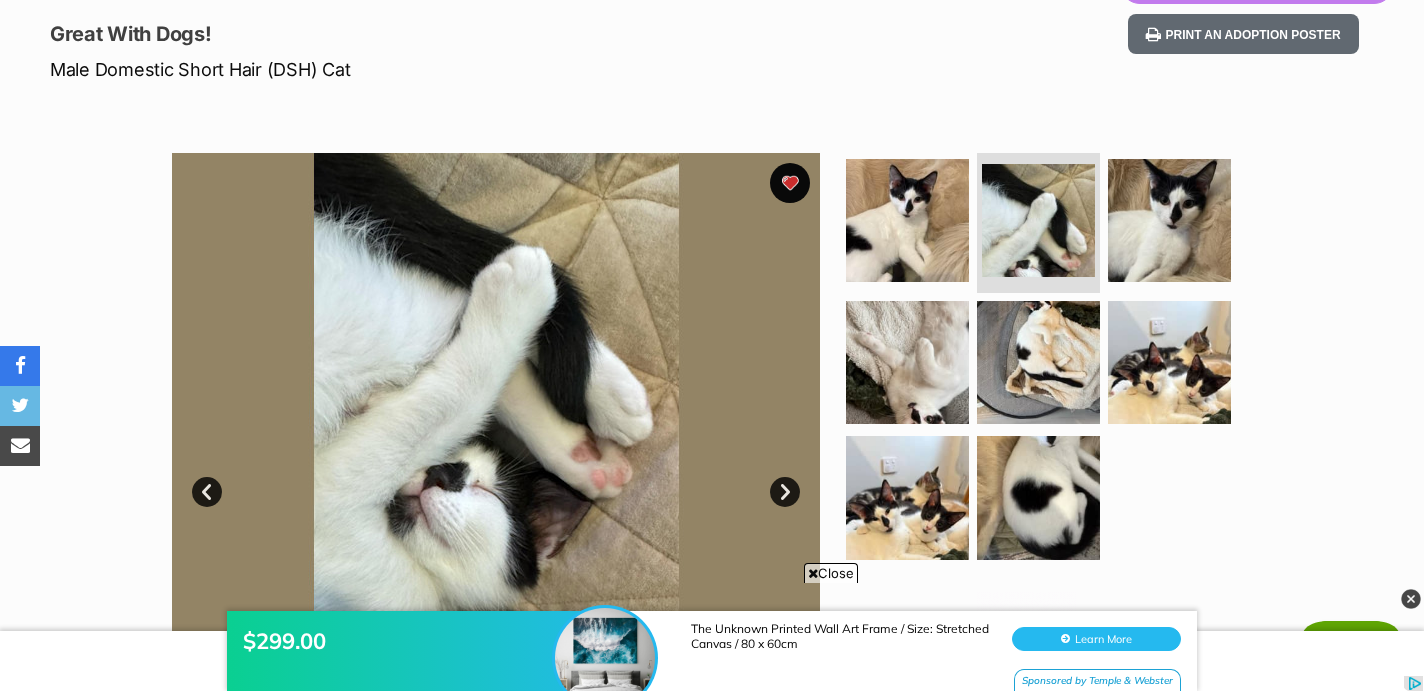 scroll, scrollTop: 0, scrollLeft: 0, axis: both 